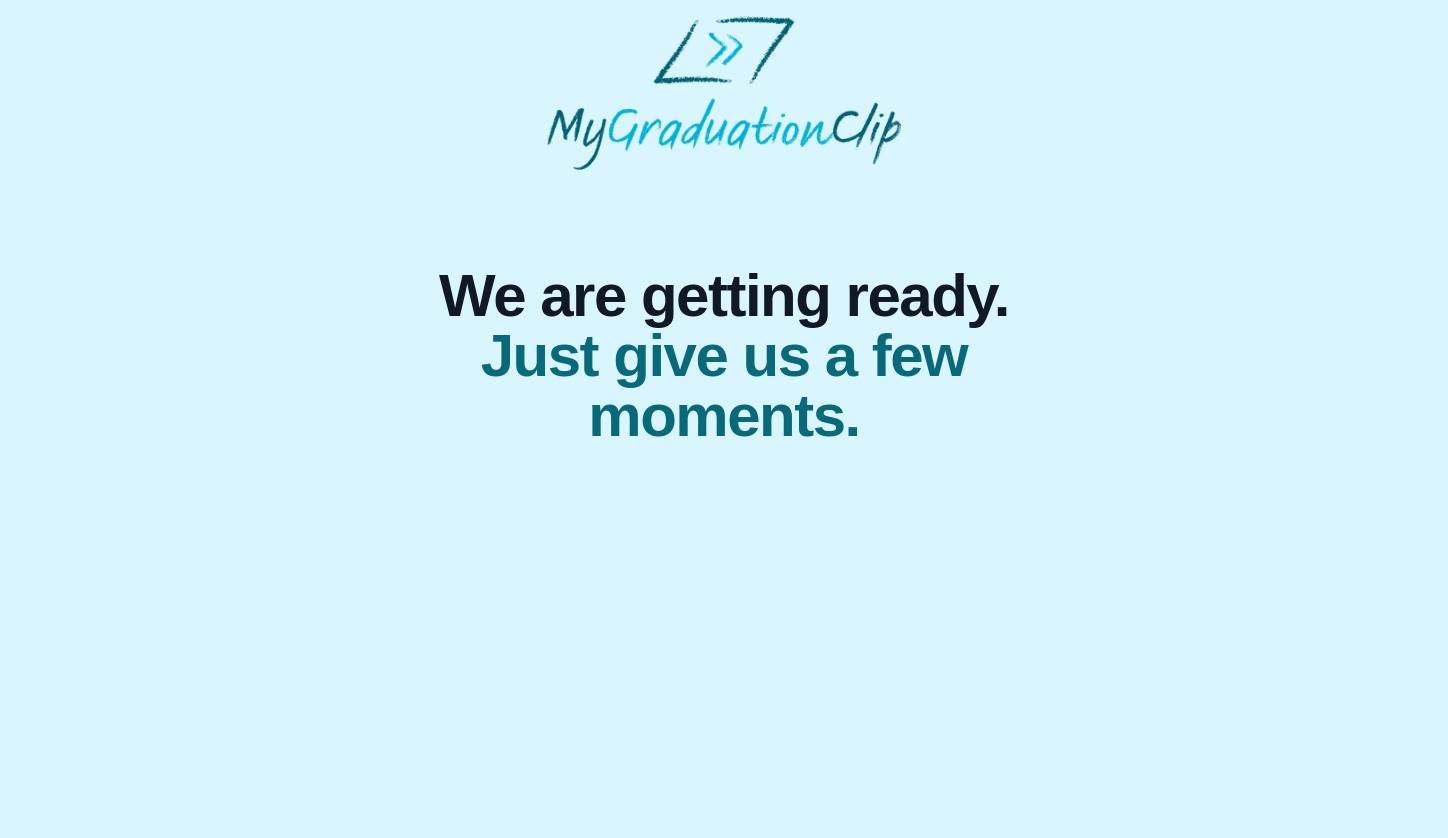 scroll, scrollTop: 0, scrollLeft: 0, axis: both 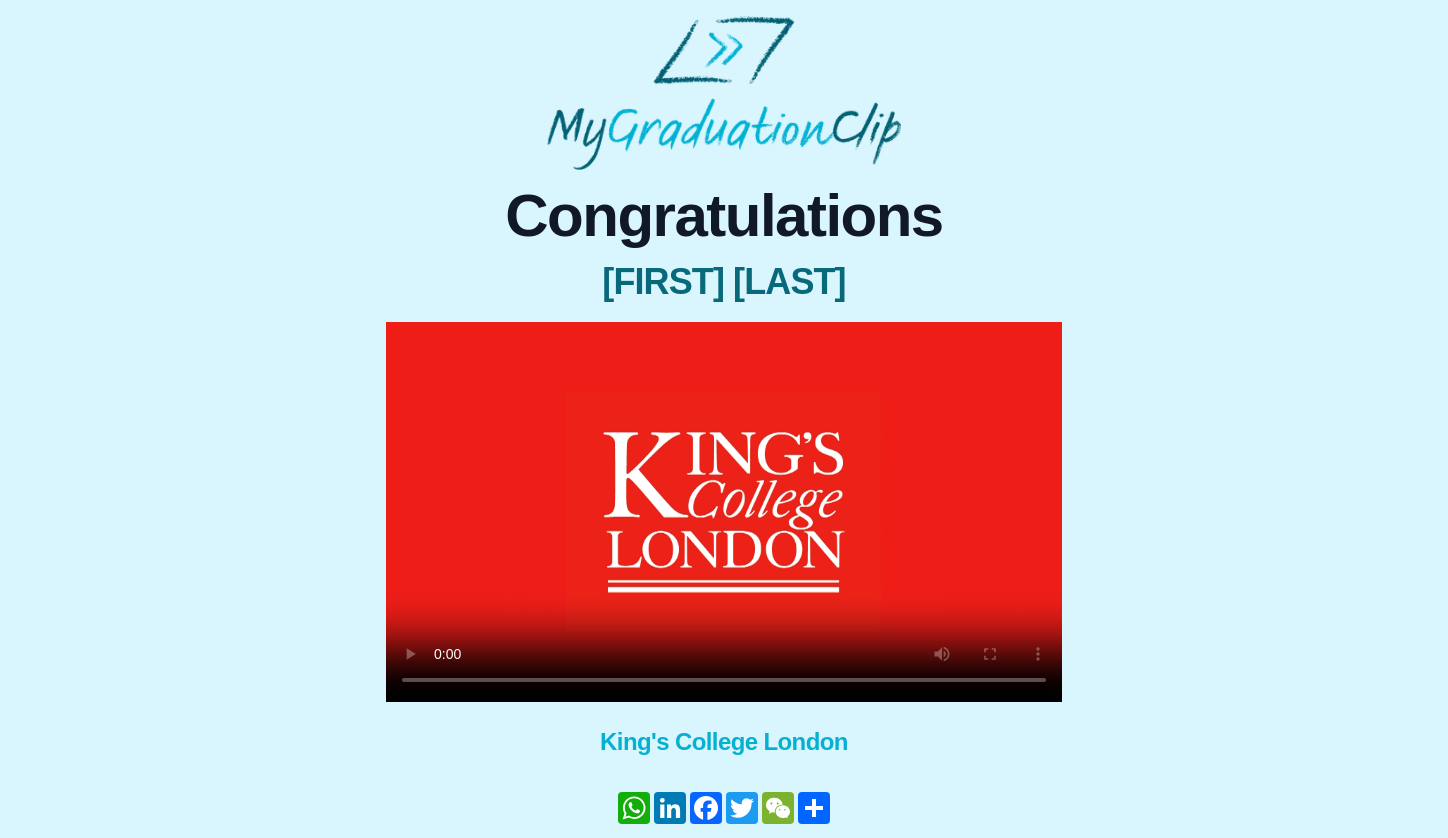 click at bounding box center [724, 512] 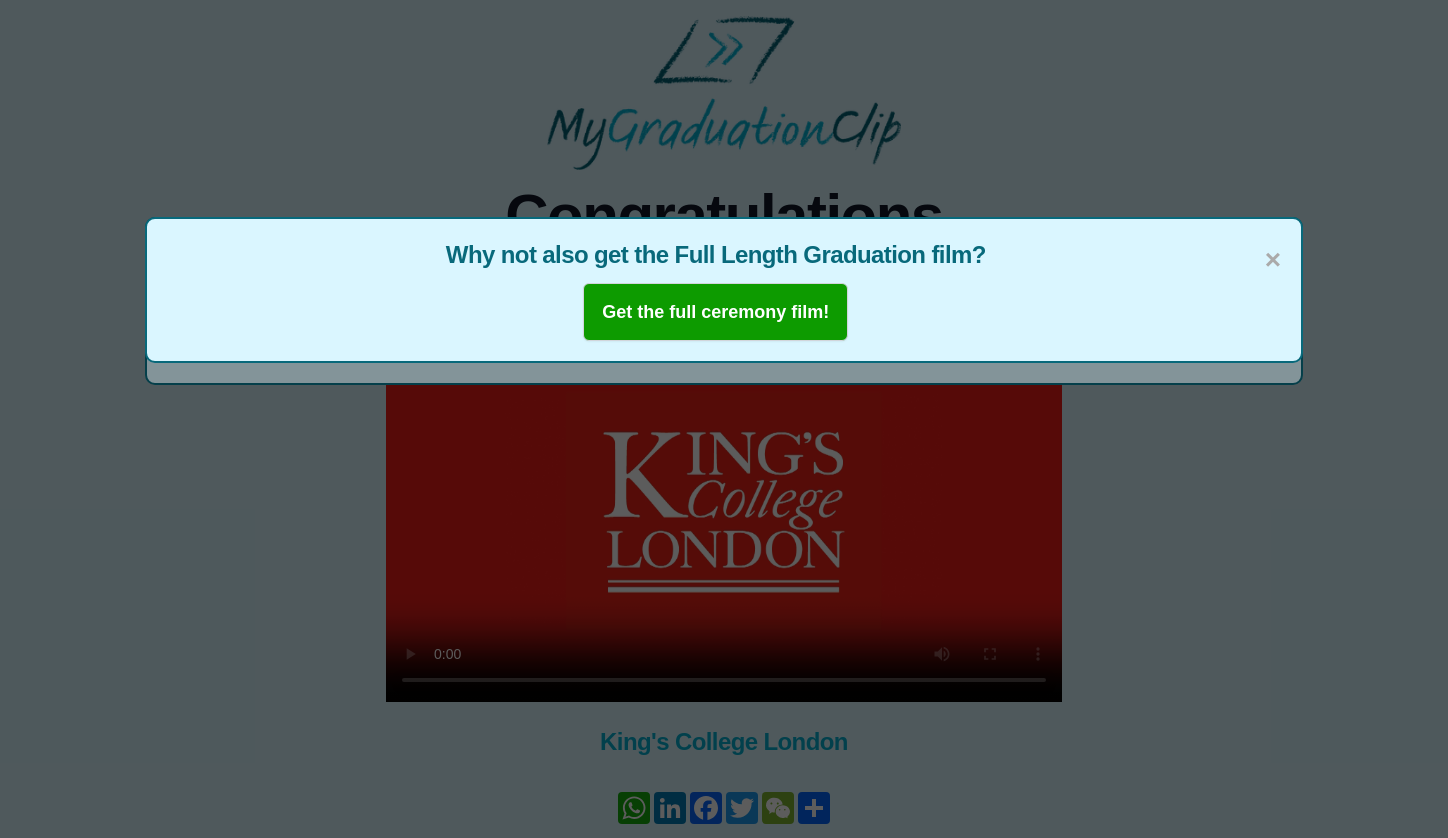 click on "Get the full ceremony film!" at bounding box center [715, 312] 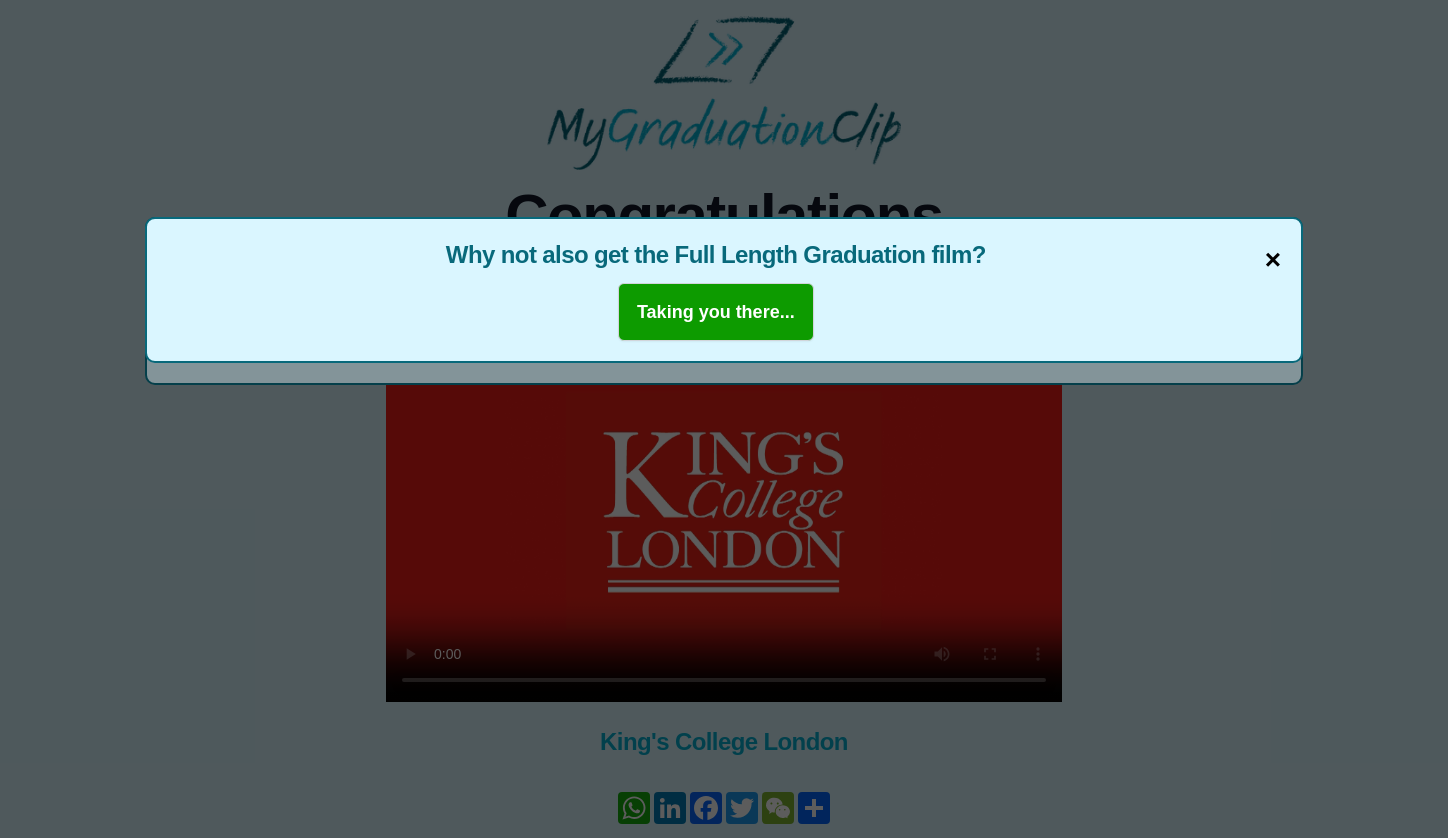 click on "×" at bounding box center [1273, 260] 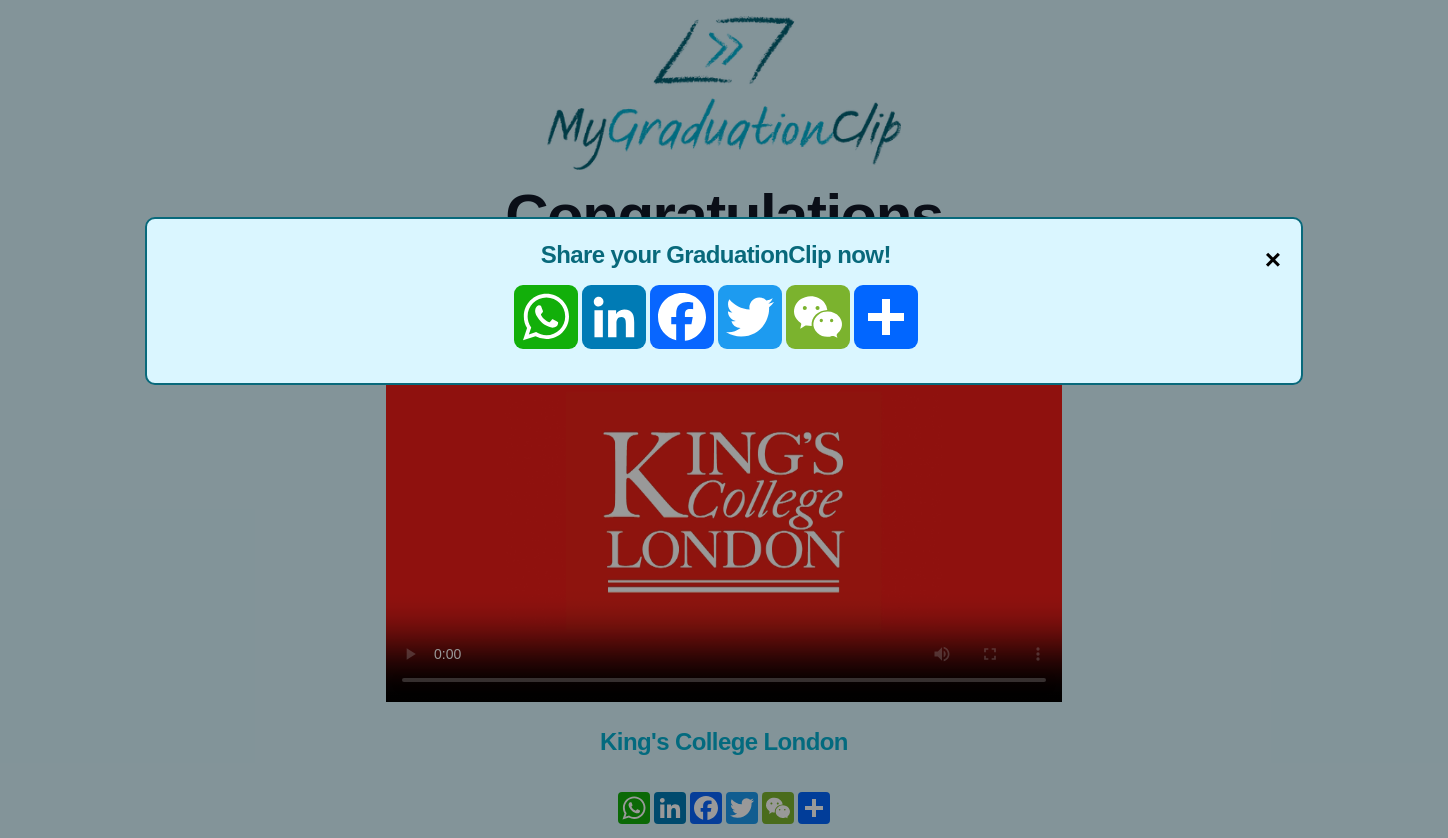 click on "×" at bounding box center (1273, 260) 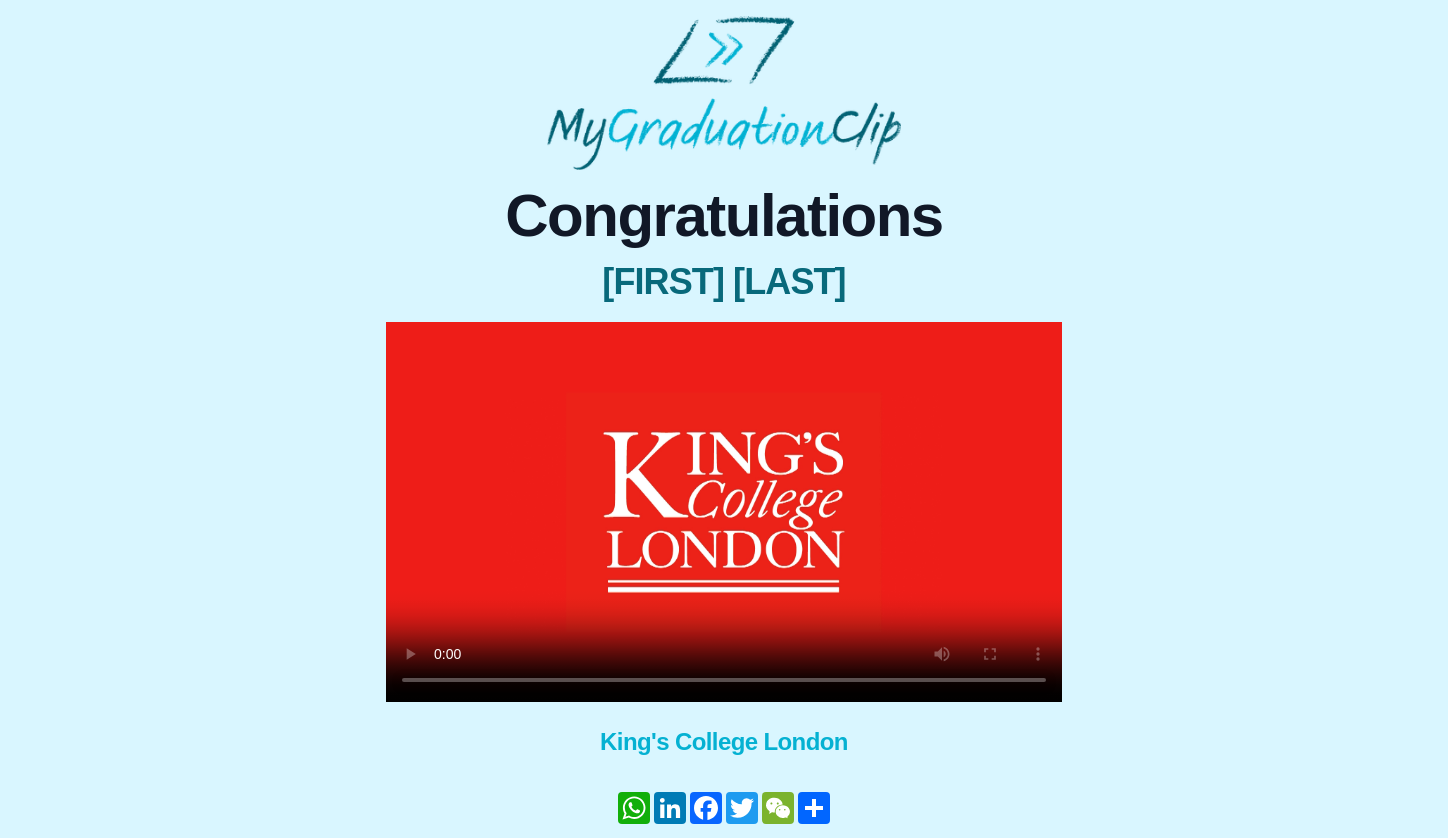 click at bounding box center [724, 512] 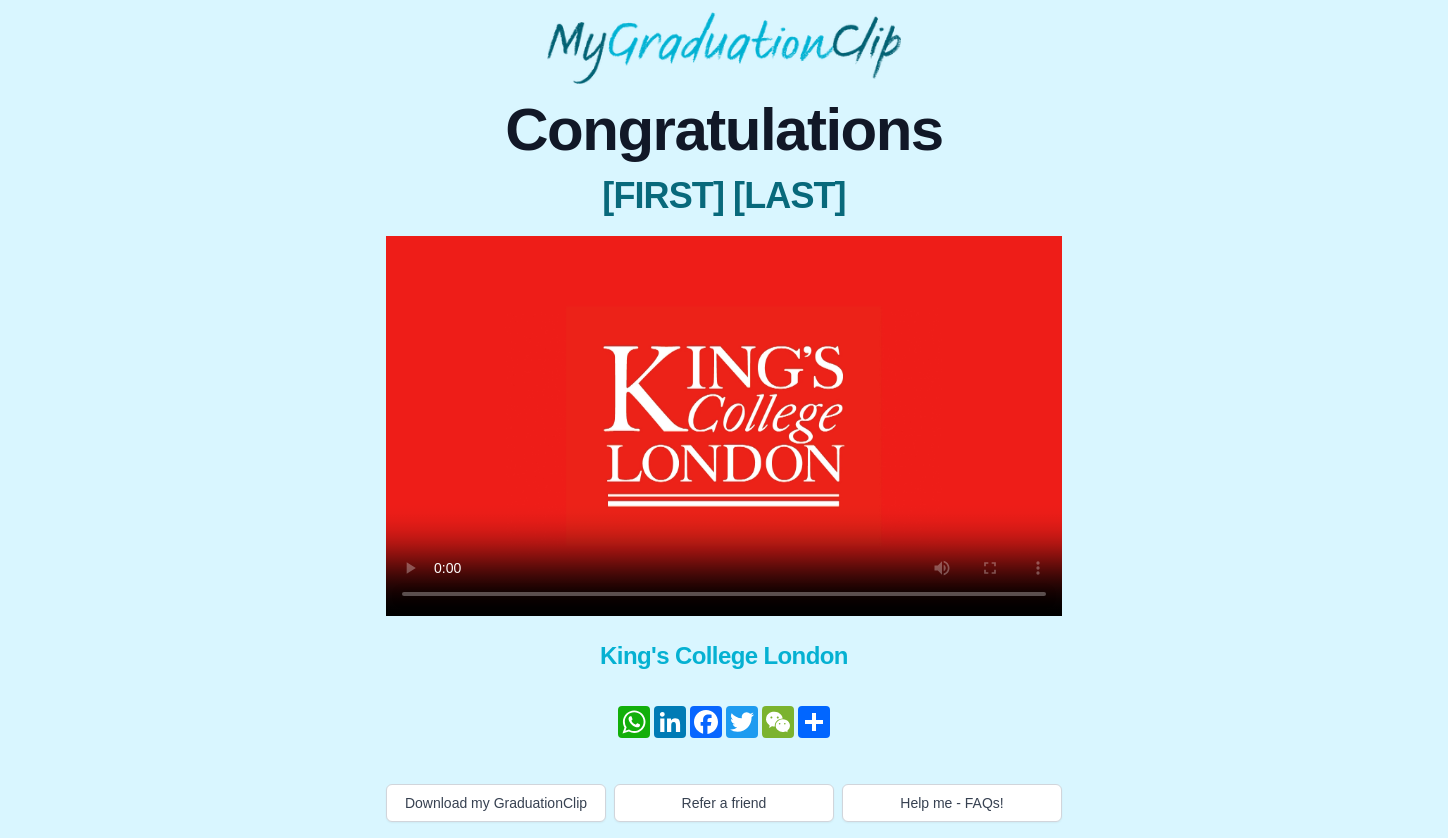 scroll, scrollTop: 106, scrollLeft: 0, axis: vertical 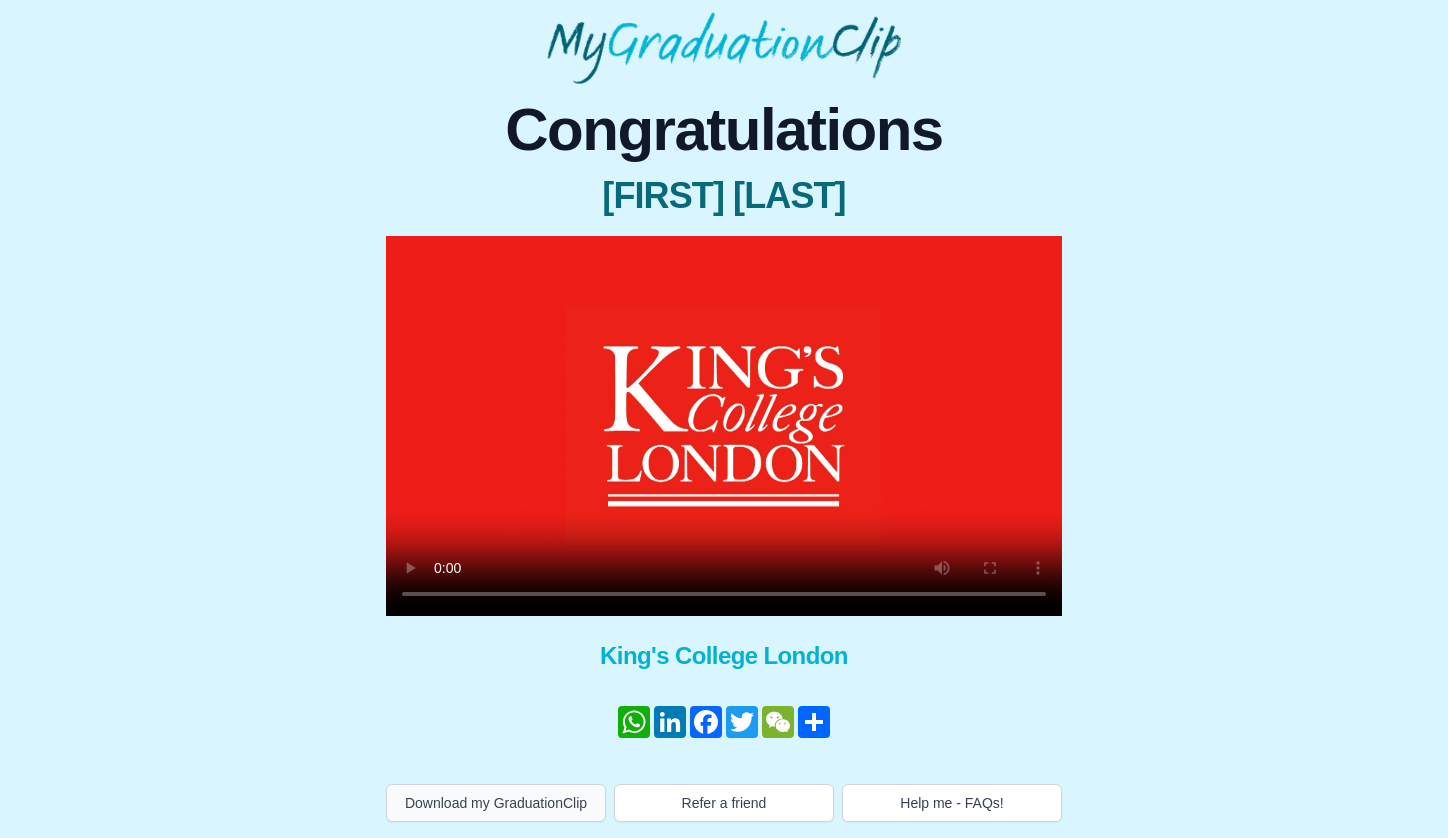 click on "Download my GraduationClip" at bounding box center (496, 803) 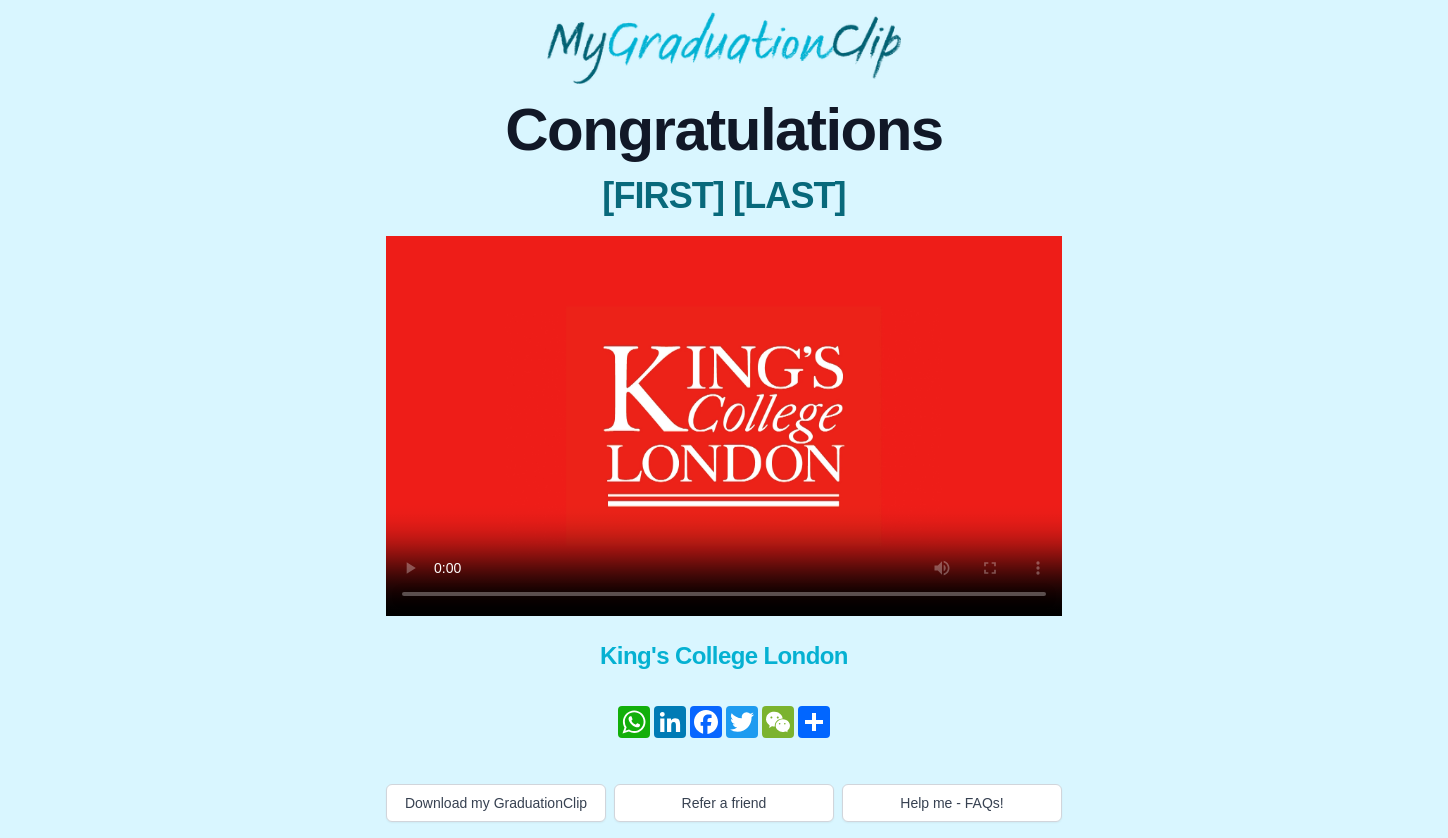 scroll, scrollTop: 106, scrollLeft: 0, axis: vertical 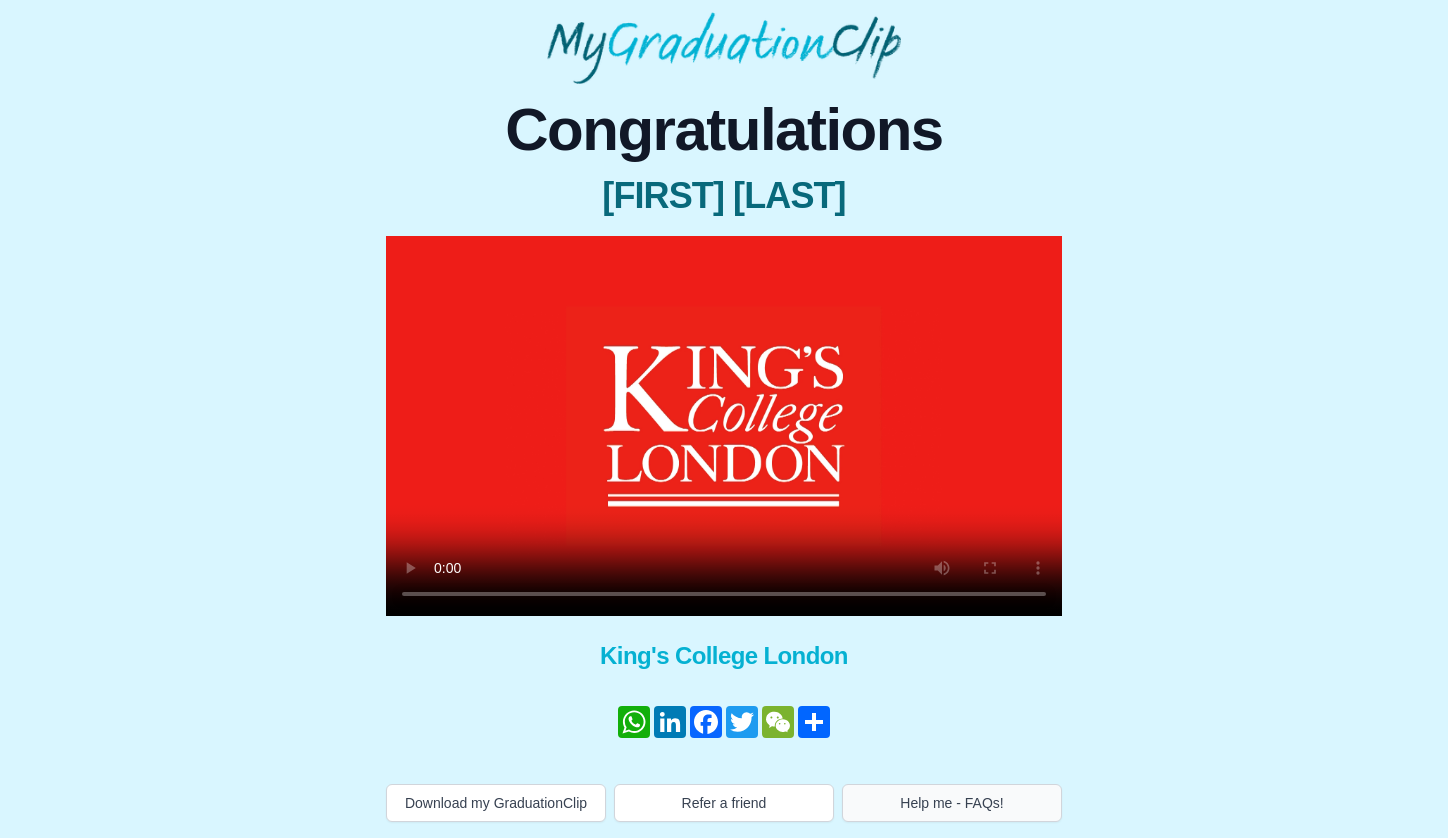 click on "Help me - FAQs!" at bounding box center (952, 803) 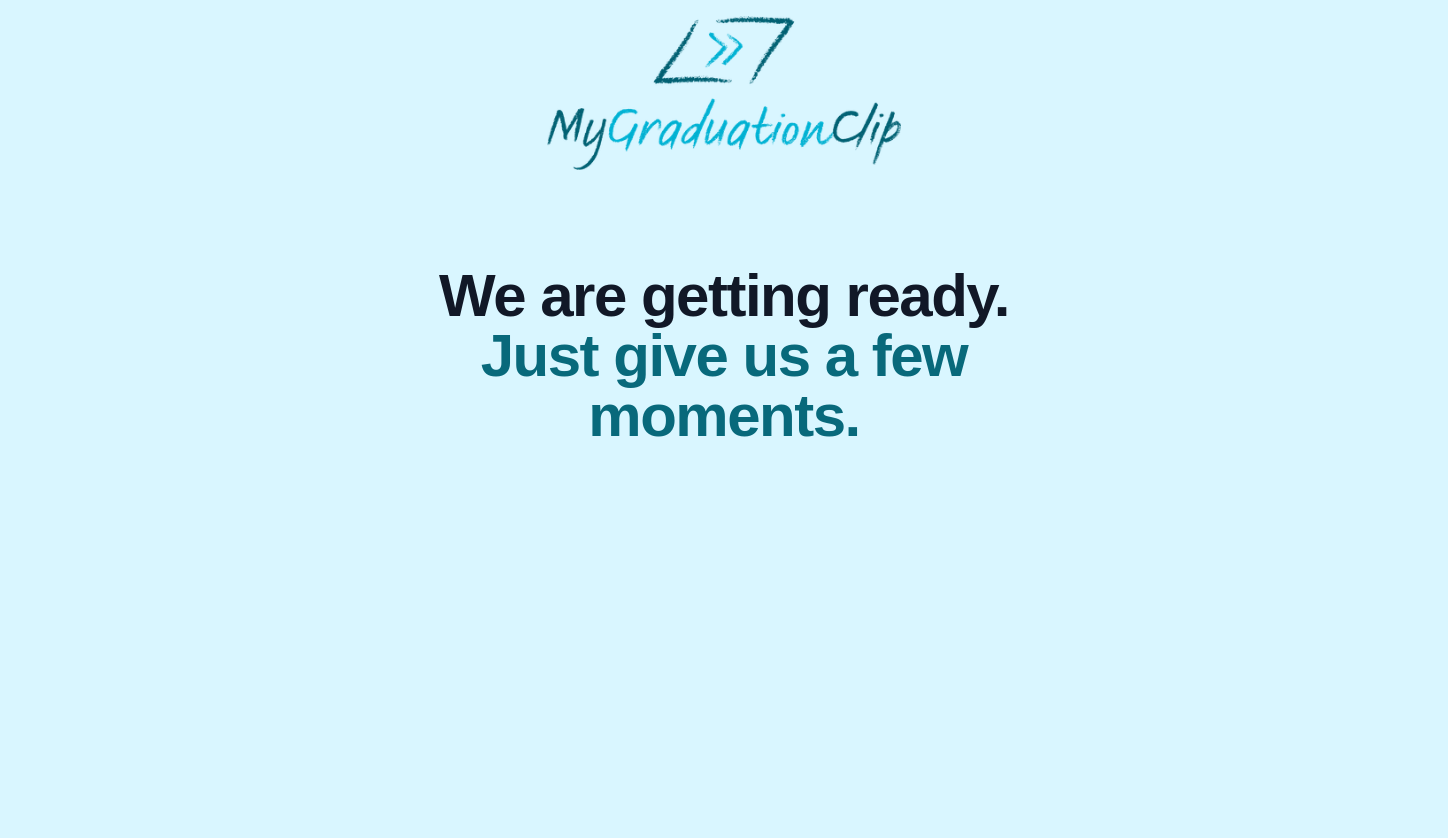 scroll, scrollTop: 0, scrollLeft: 0, axis: both 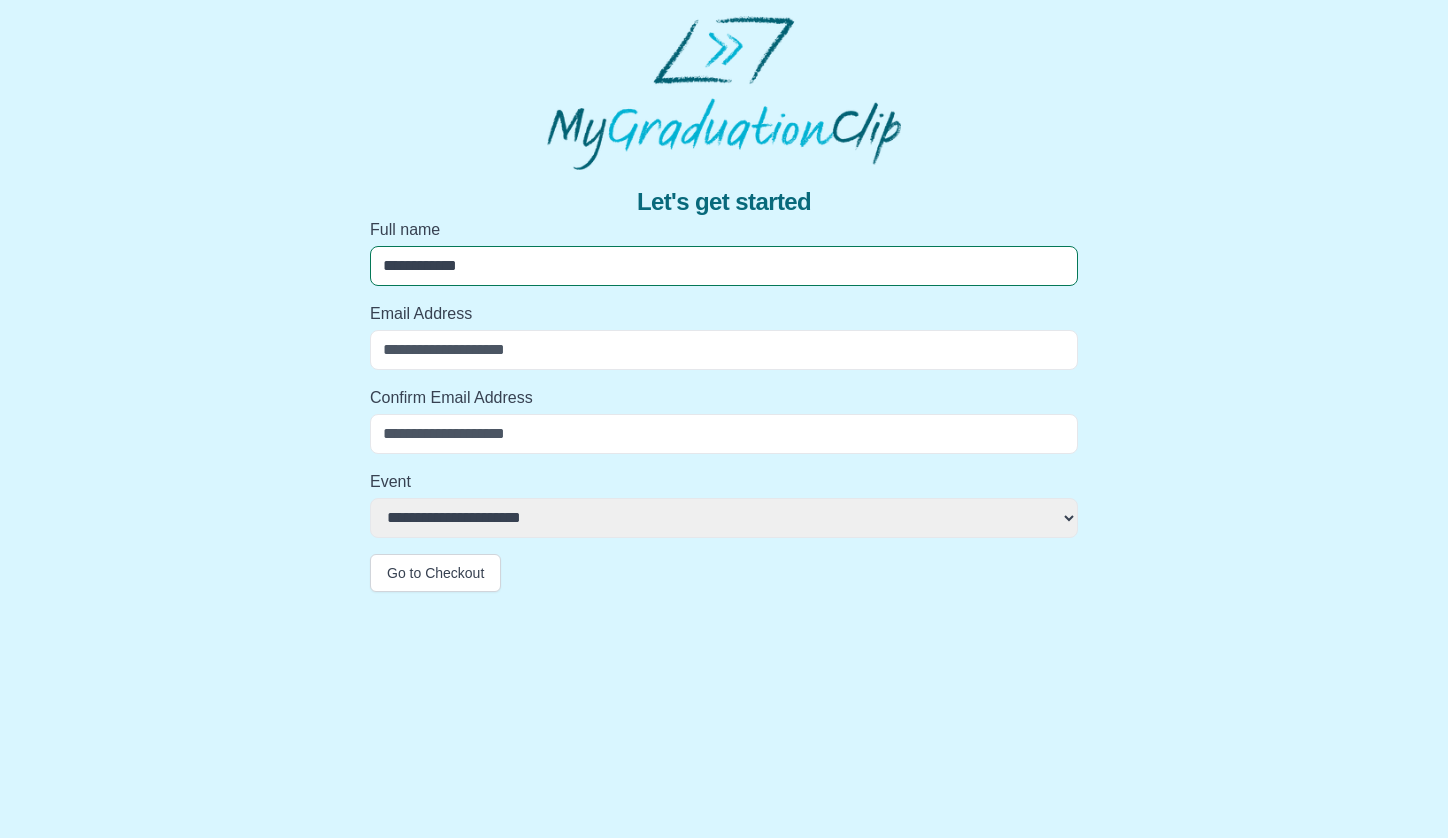 type on "**********" 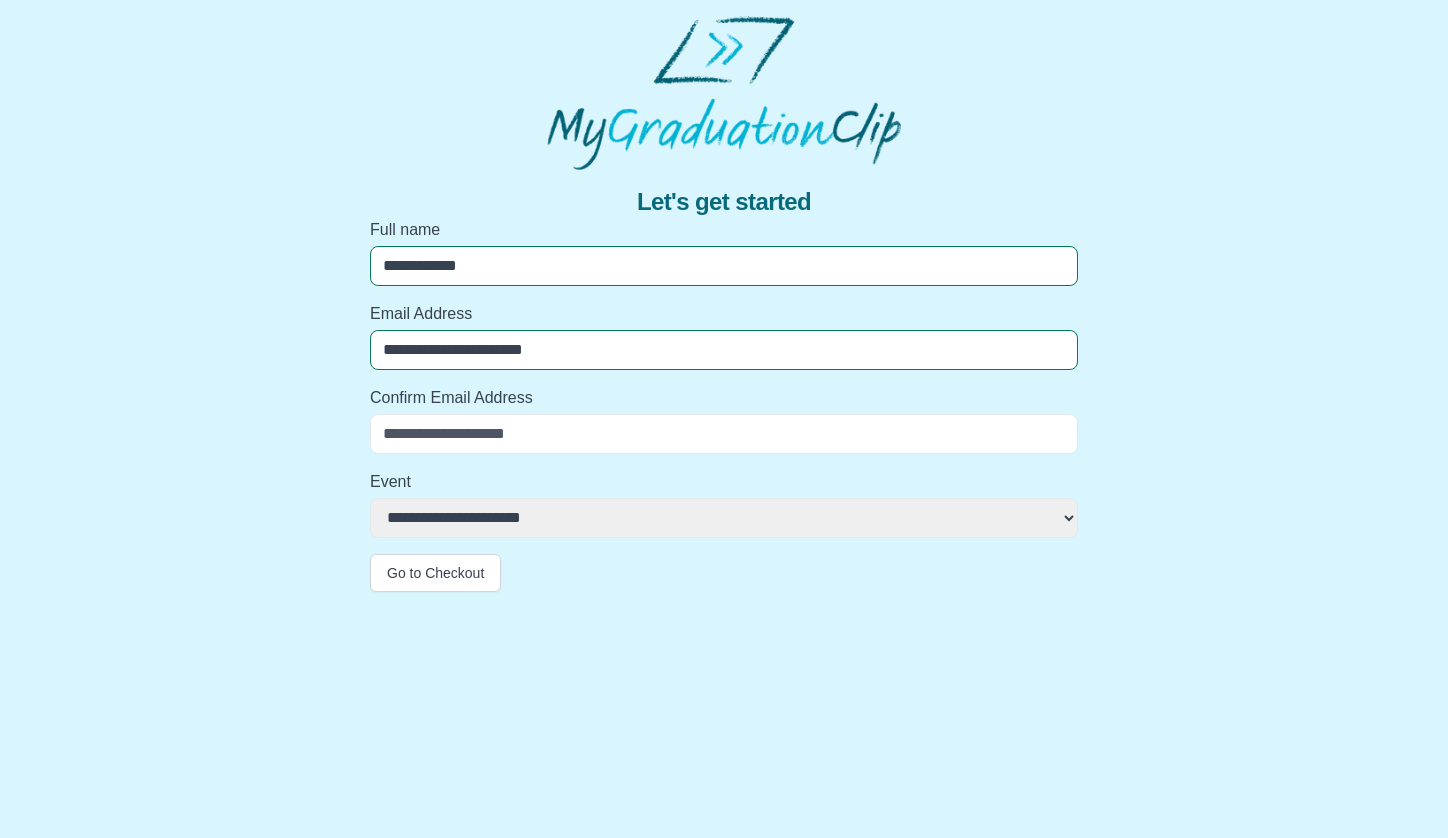 type on "**********" 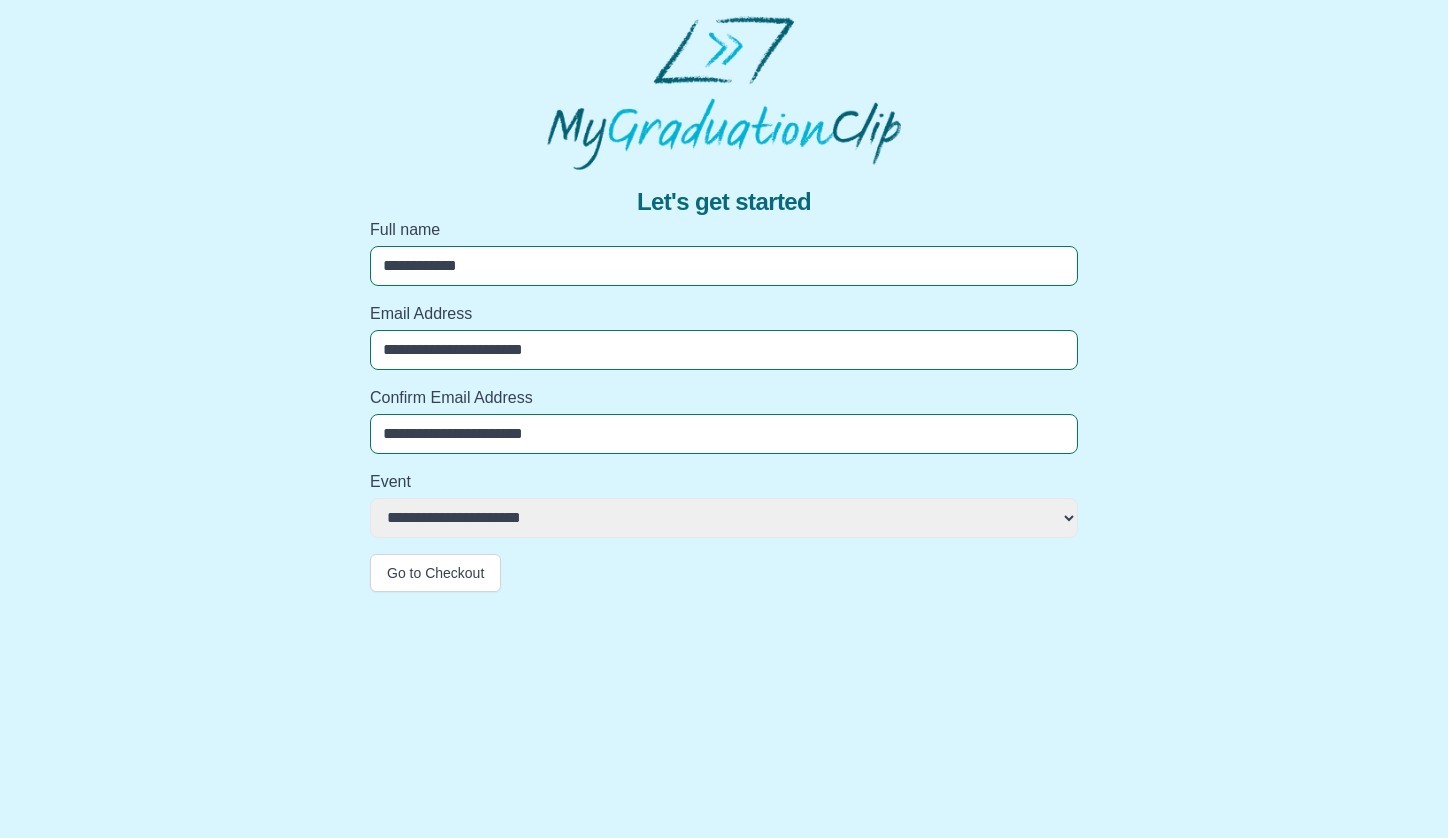 type on "**********" 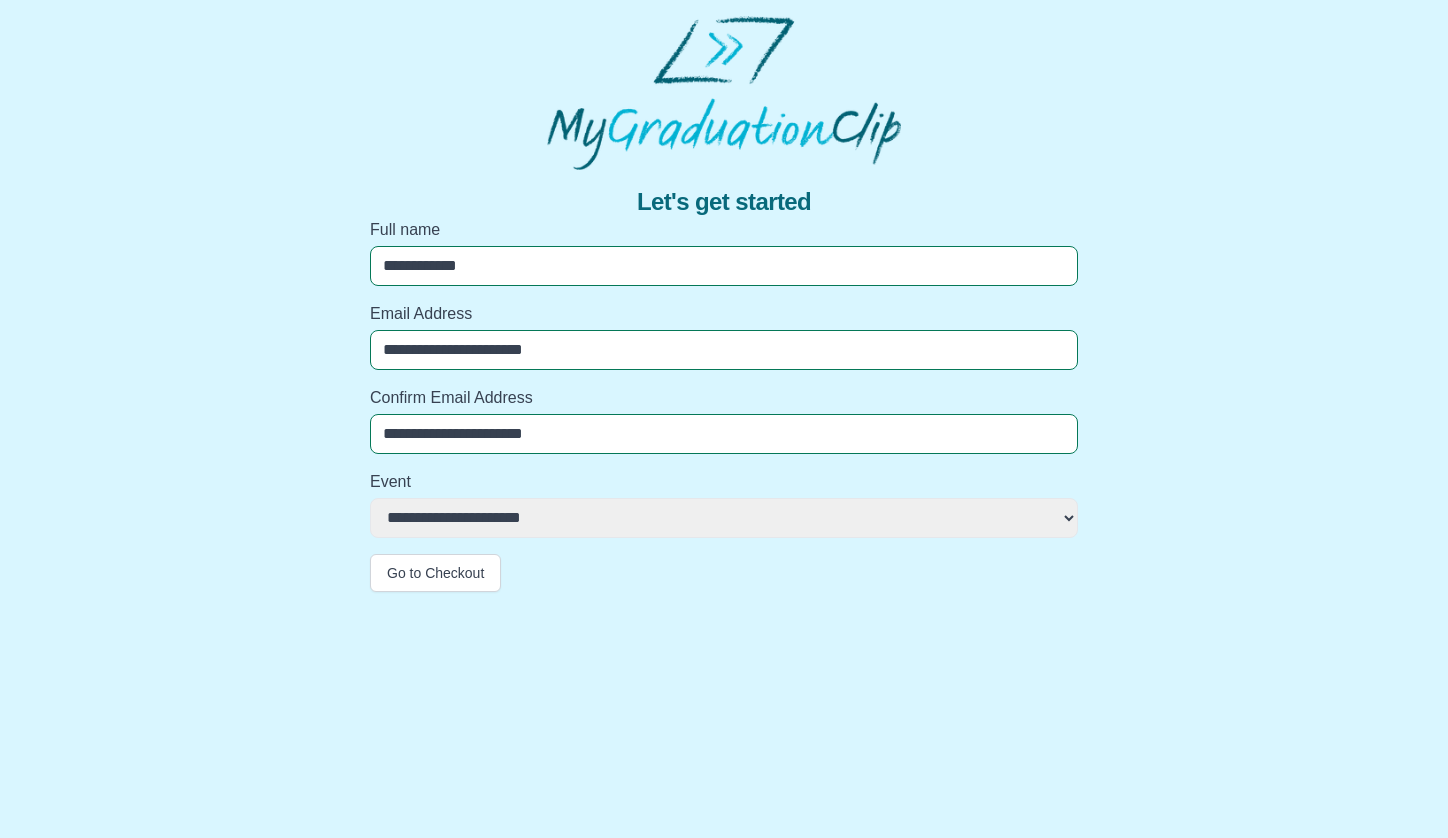 click on "**********" at bounding box center [724, 518] 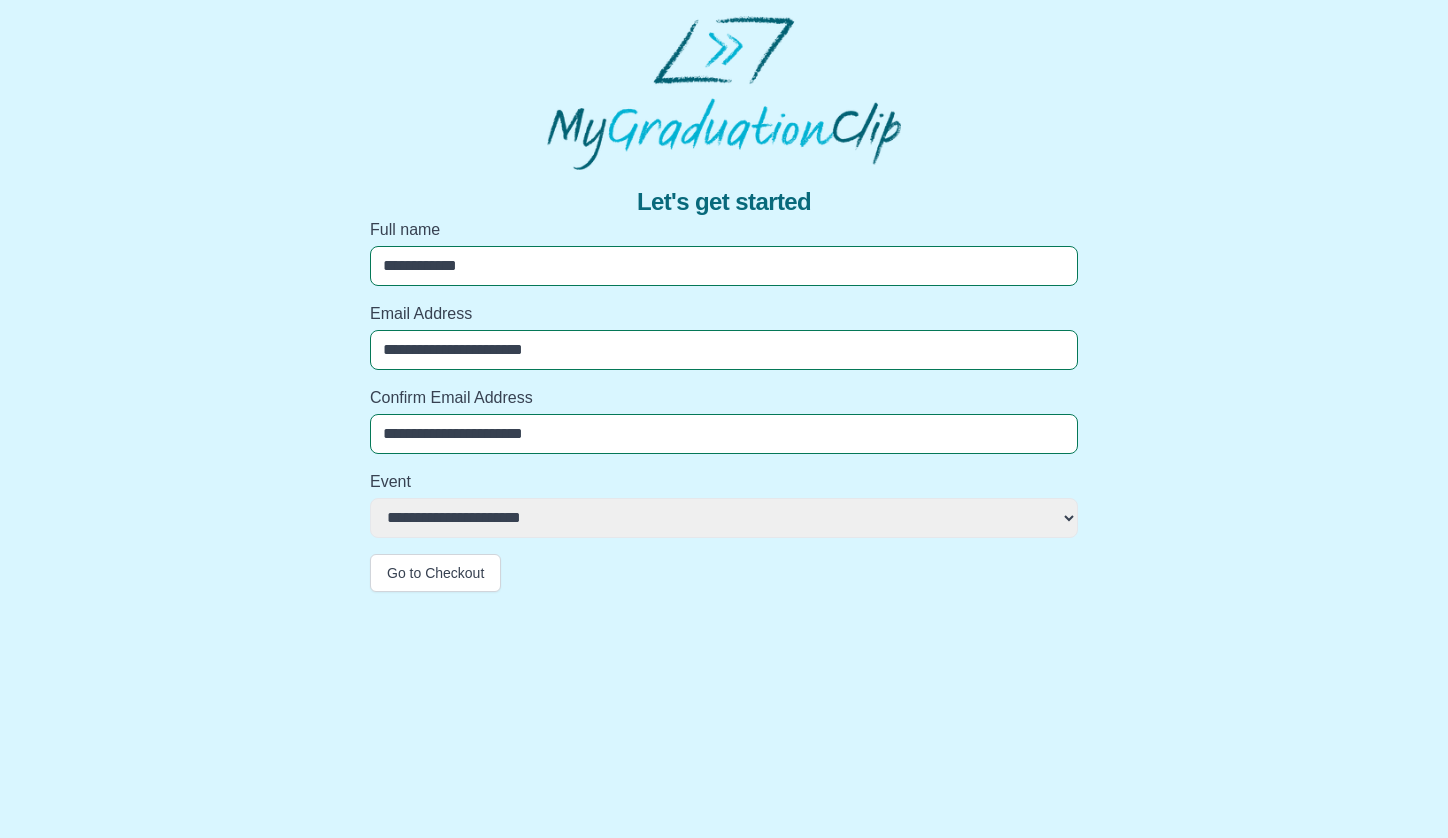 select on "**********" 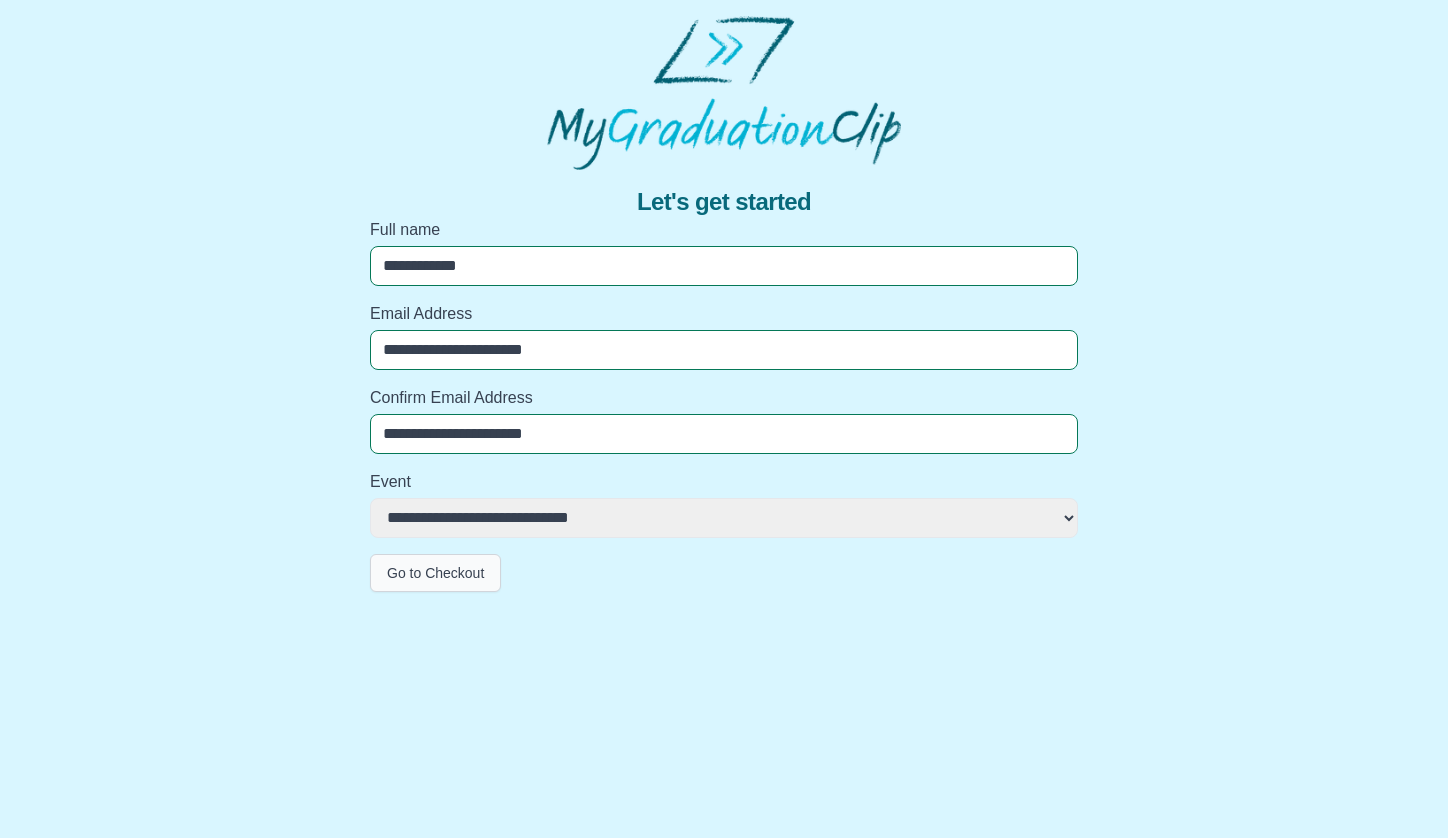 click on "Go to Checkout" at bounding box center (435, 573) 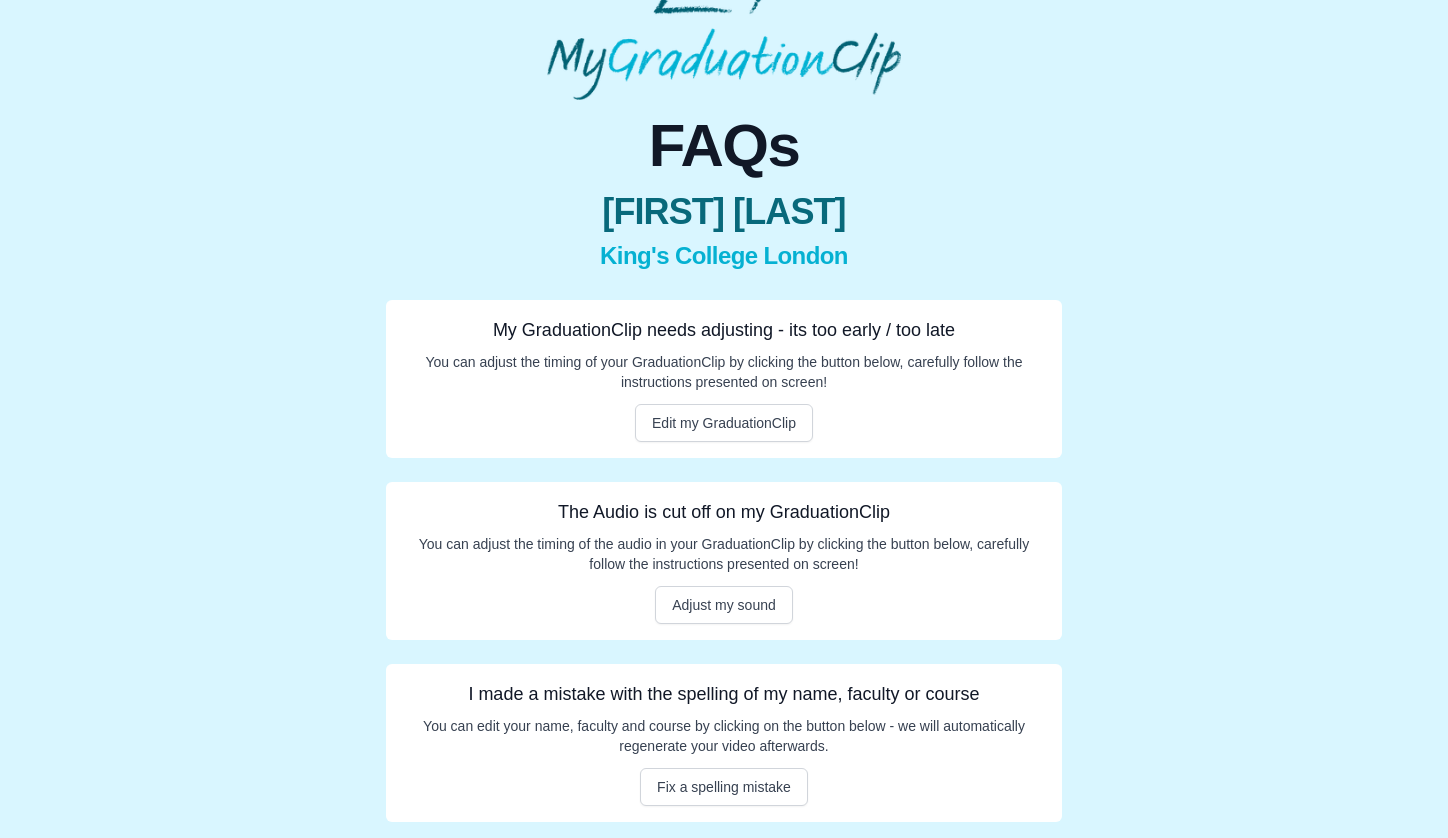 scroll, scrollTop: 70, scrollLeft: 0, axis: vertical 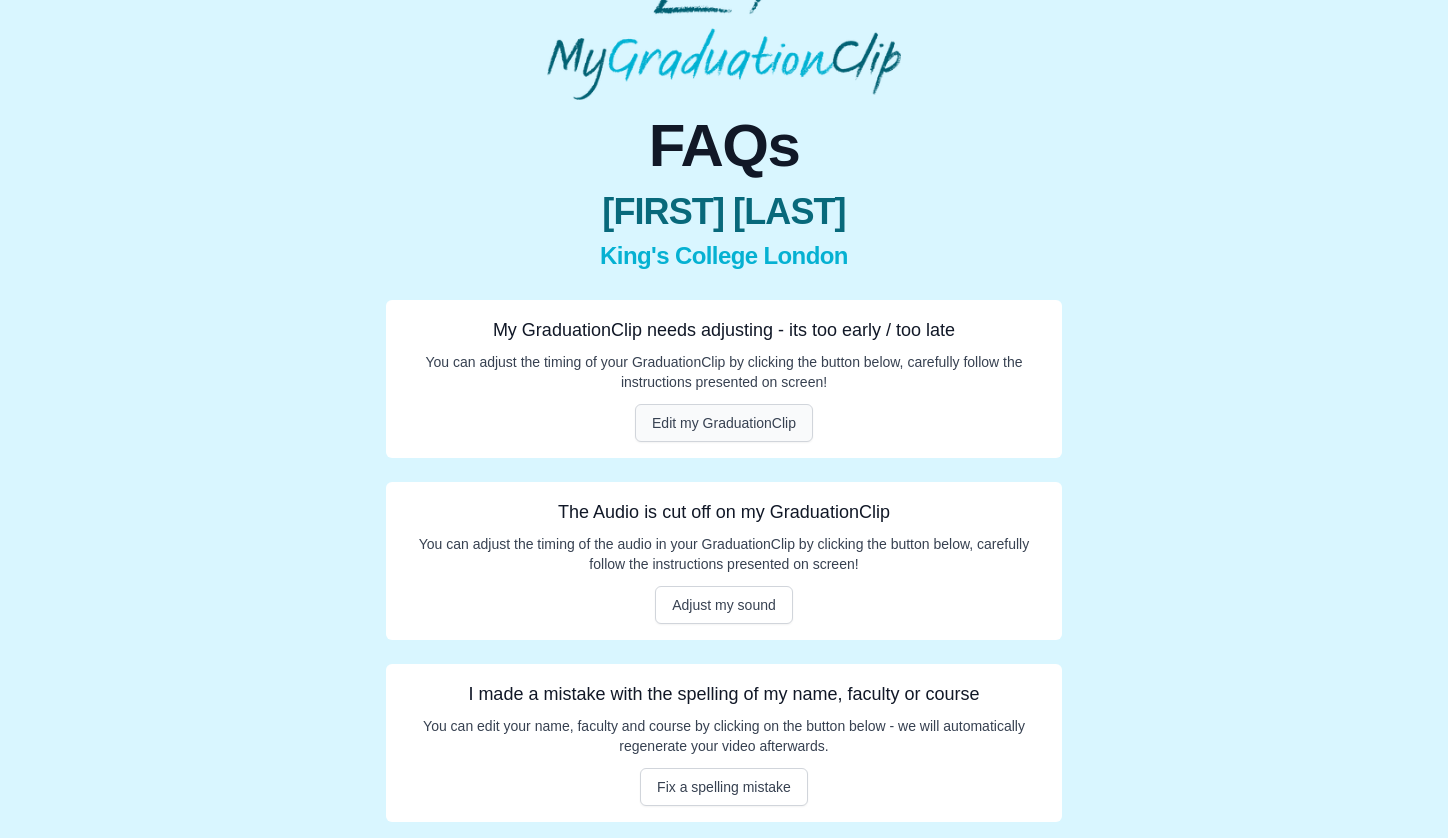 click on "Edit my GraduationClip" at bounding box center [724, 423] 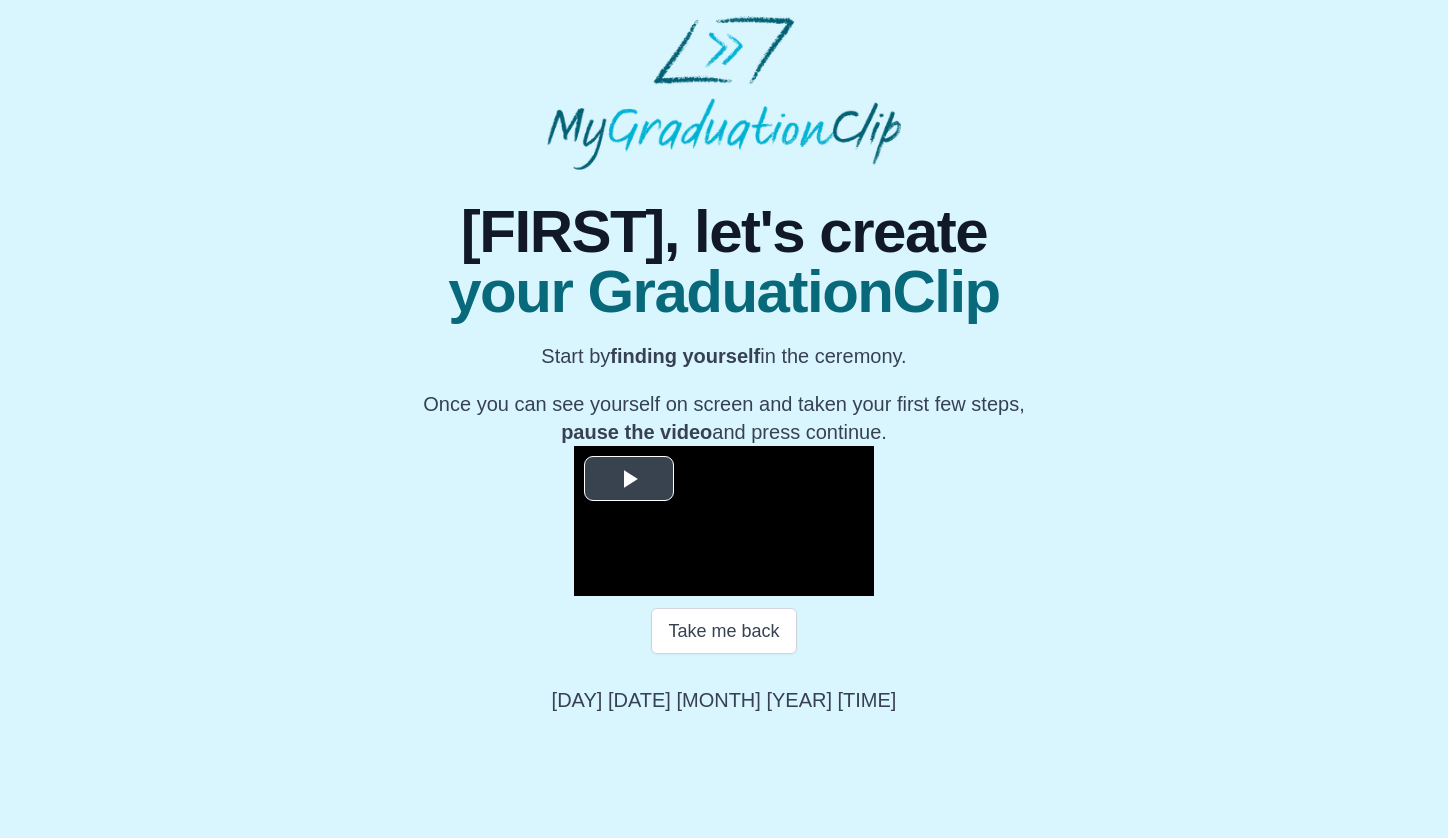 scroll, scrollTop: 150, scrollLeft: 0, axis: vertical 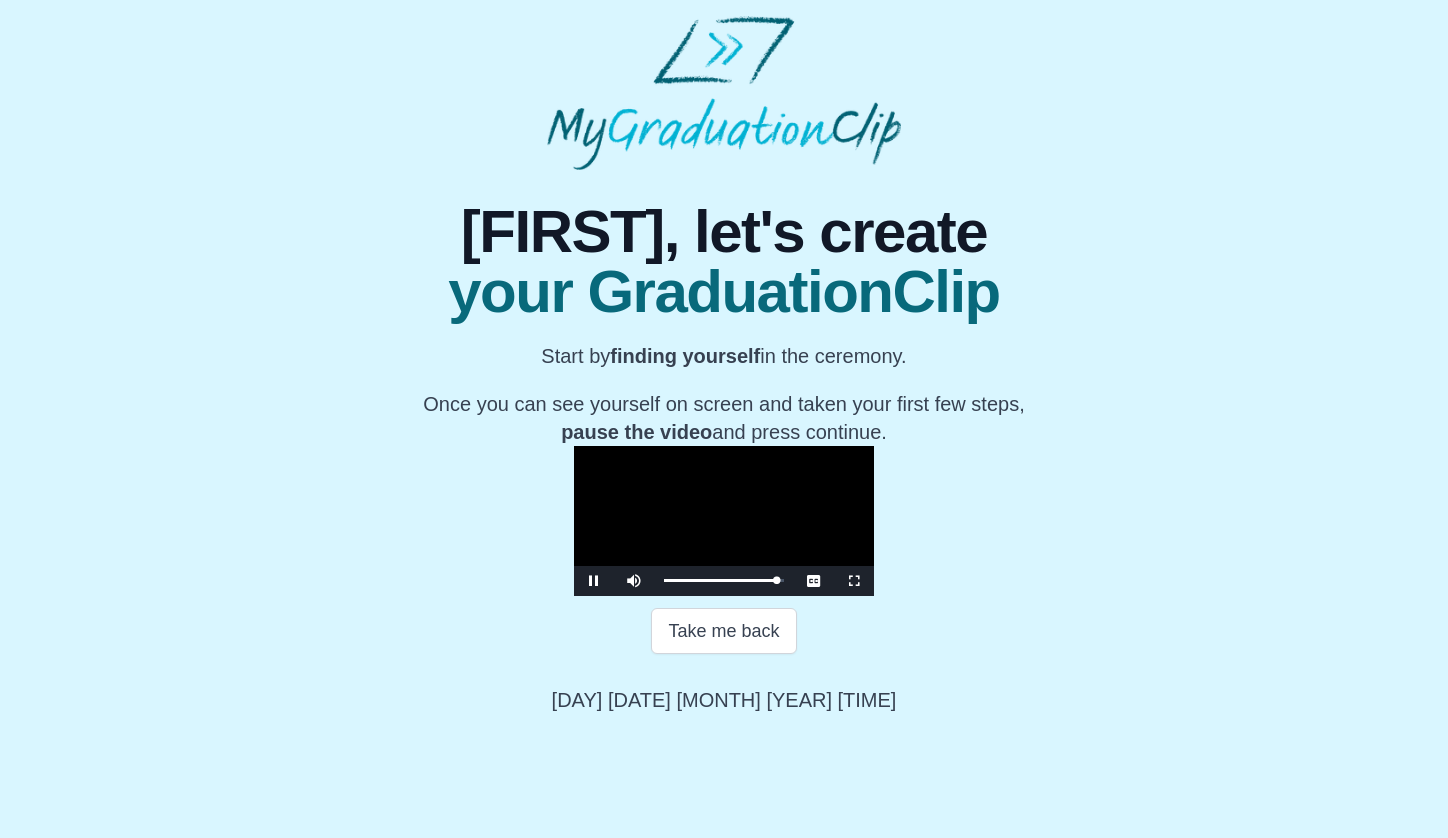 click at bounding box center (594, 581) 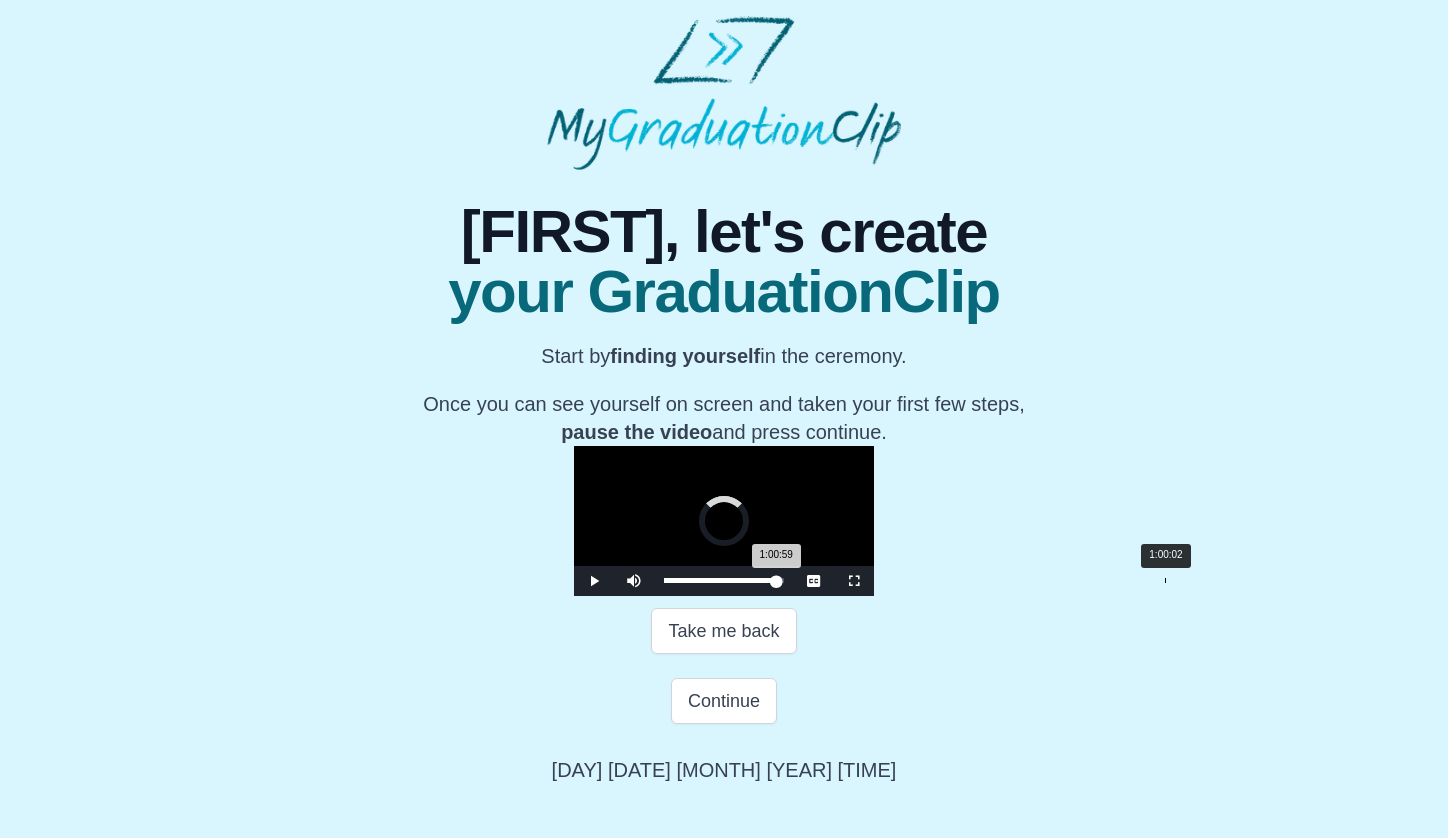 click on "1:00:59 Progress : 0%" at bounding box center (720, 580) 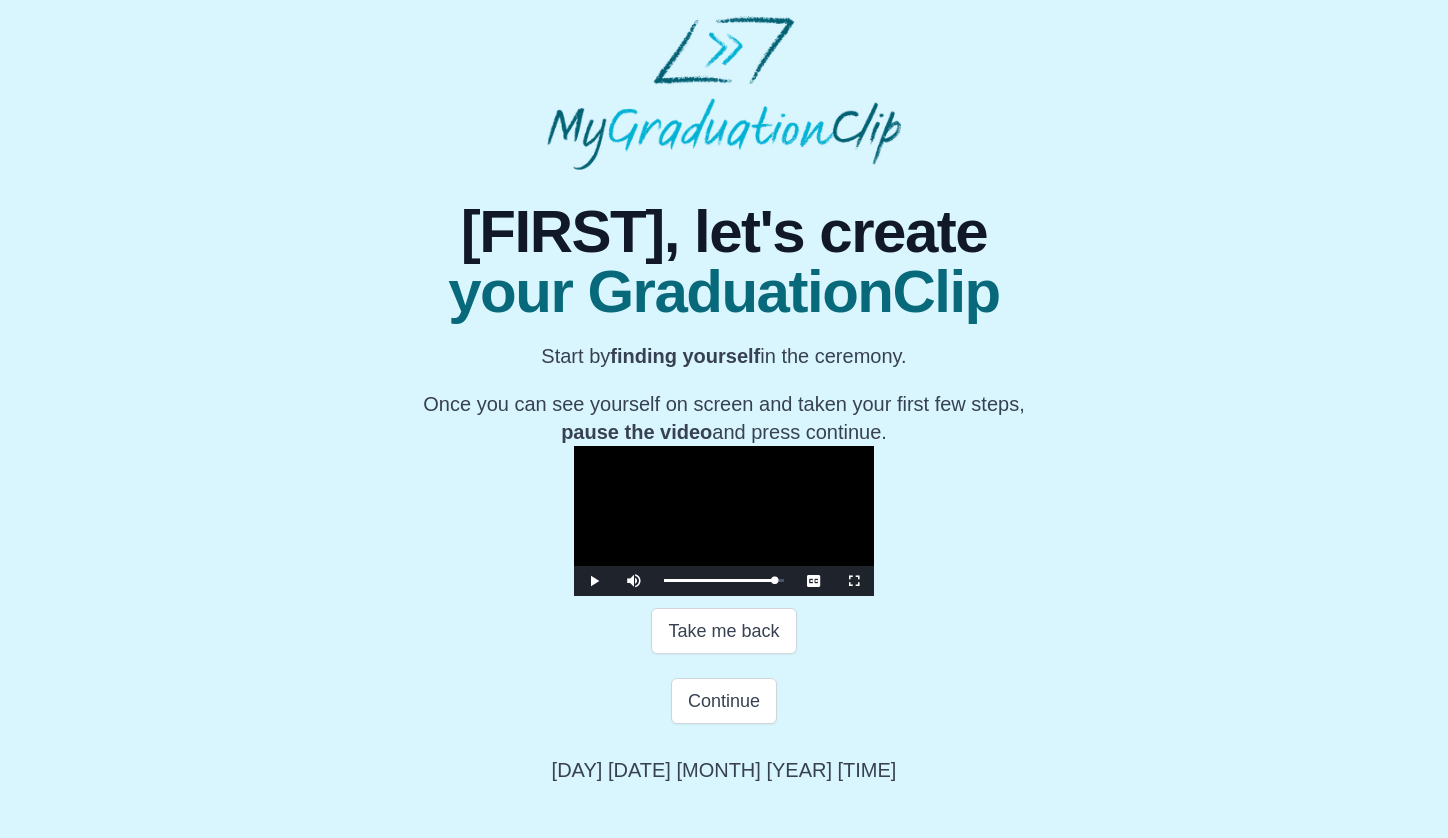 click at bounding box center (594, 581) 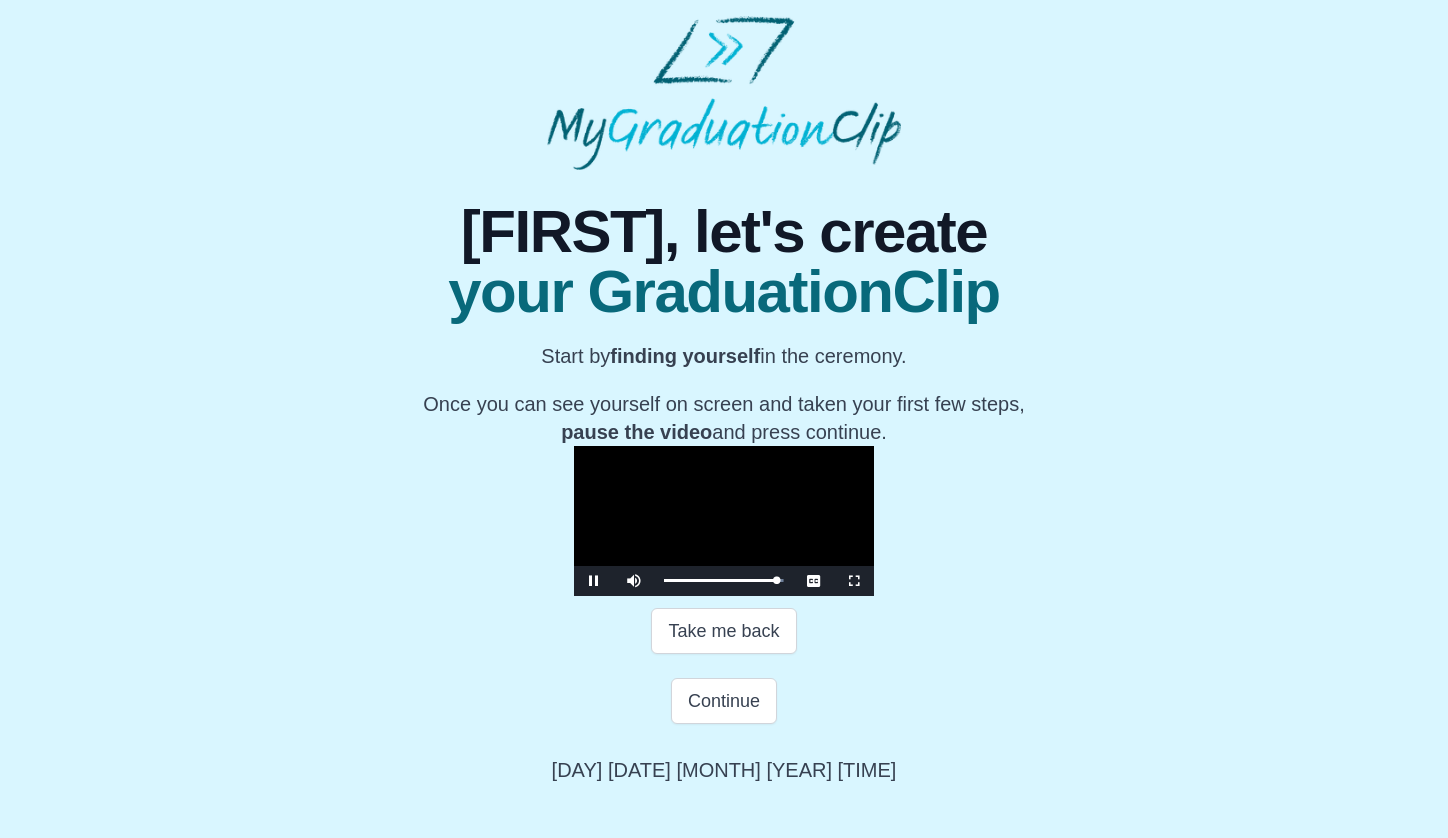 click at bounding box center (594, 581) 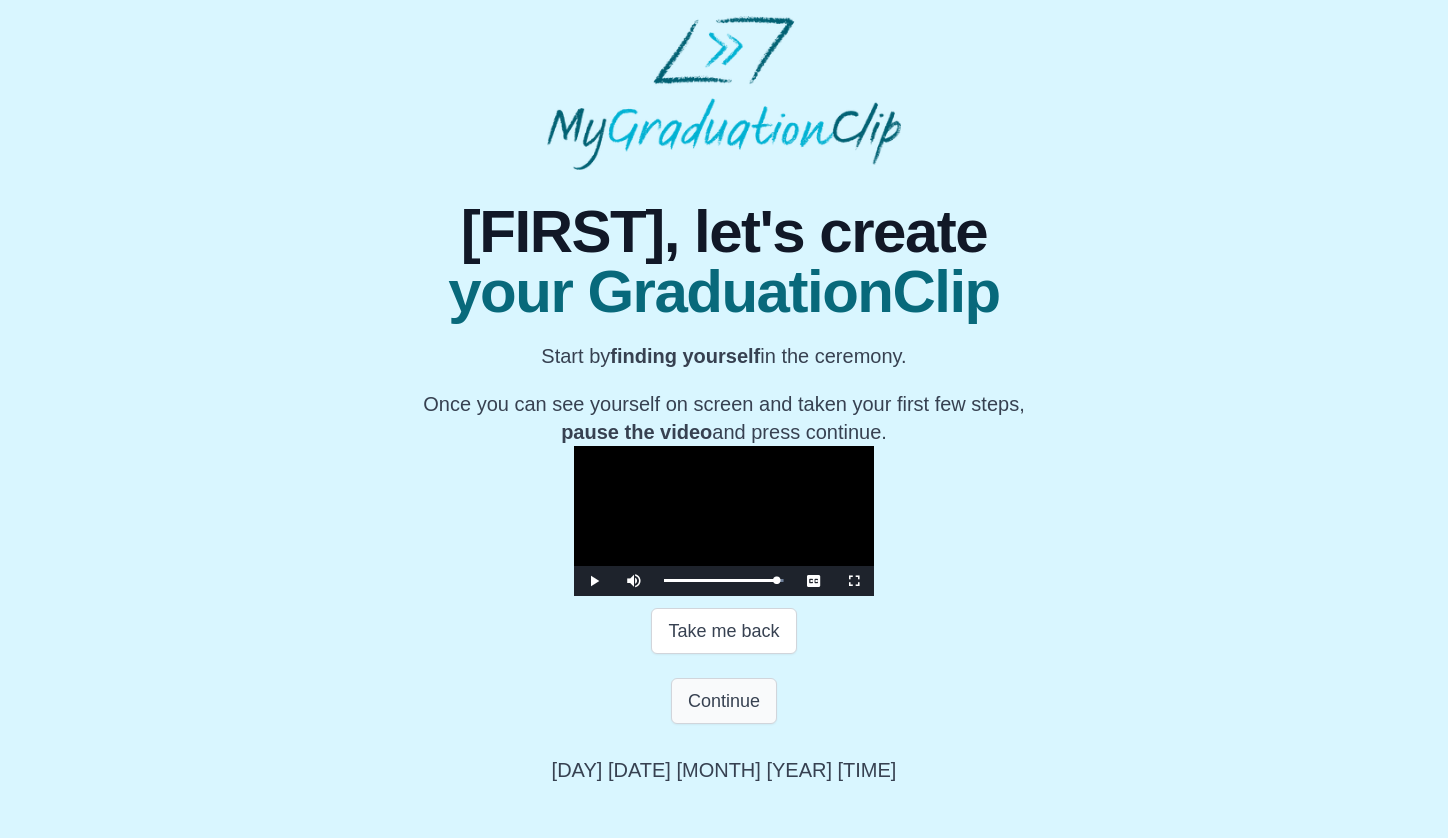 click on "Continue" at bounding box center (724, 701) 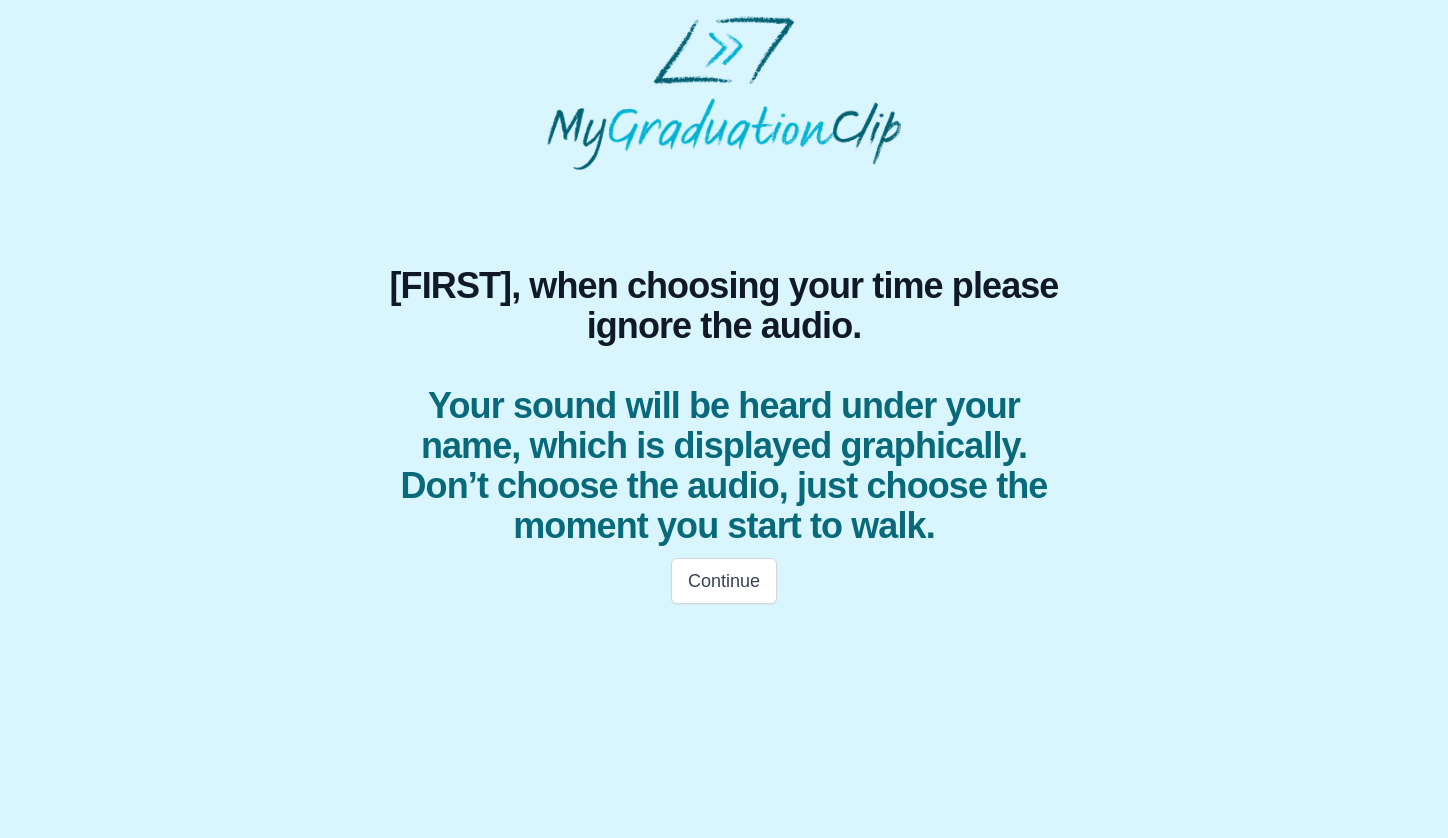scroll, scrollTop: 0, scrollLeft: 0, axis: both 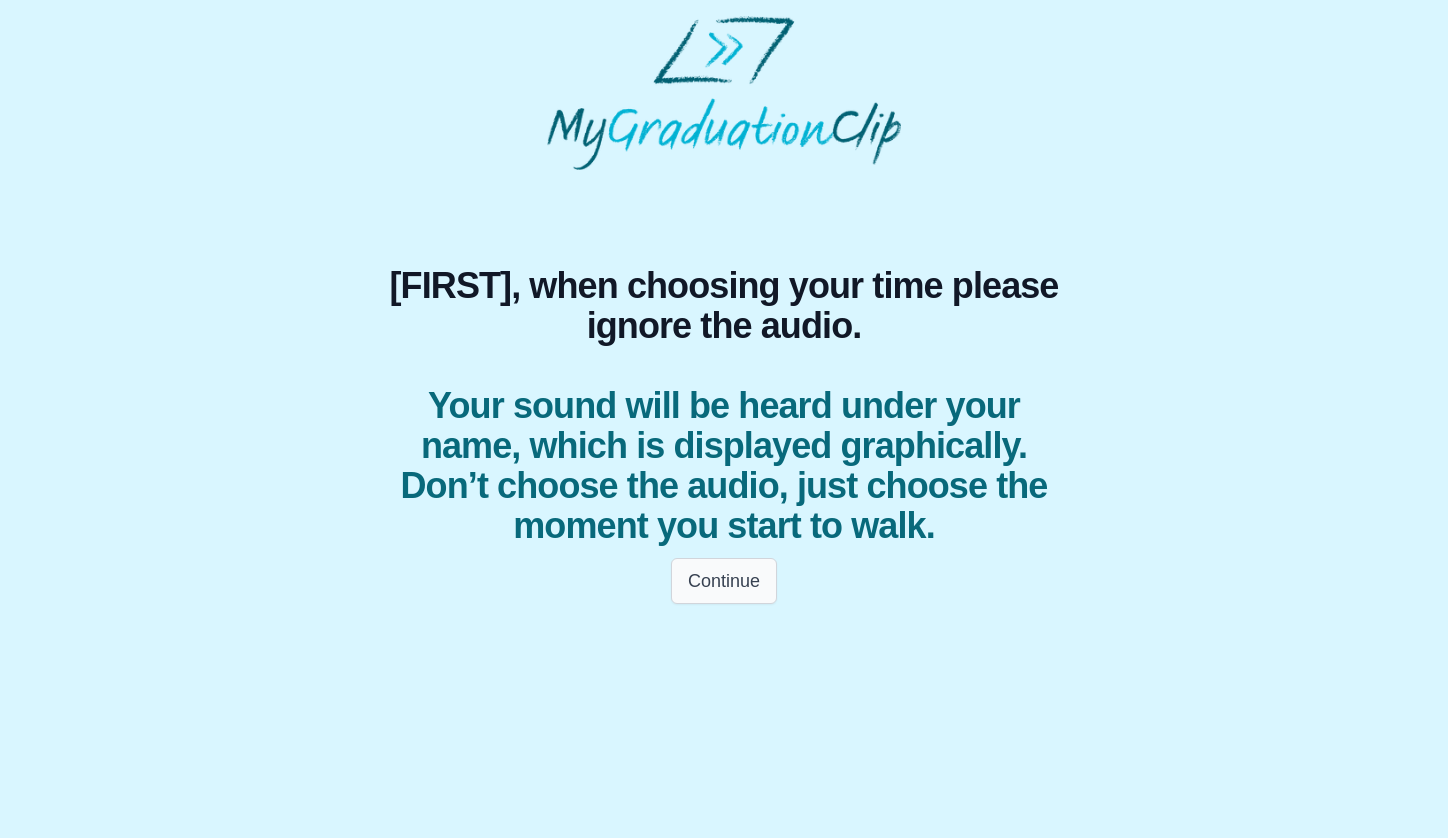 click on "Continue" at bounding box center [724, 581] 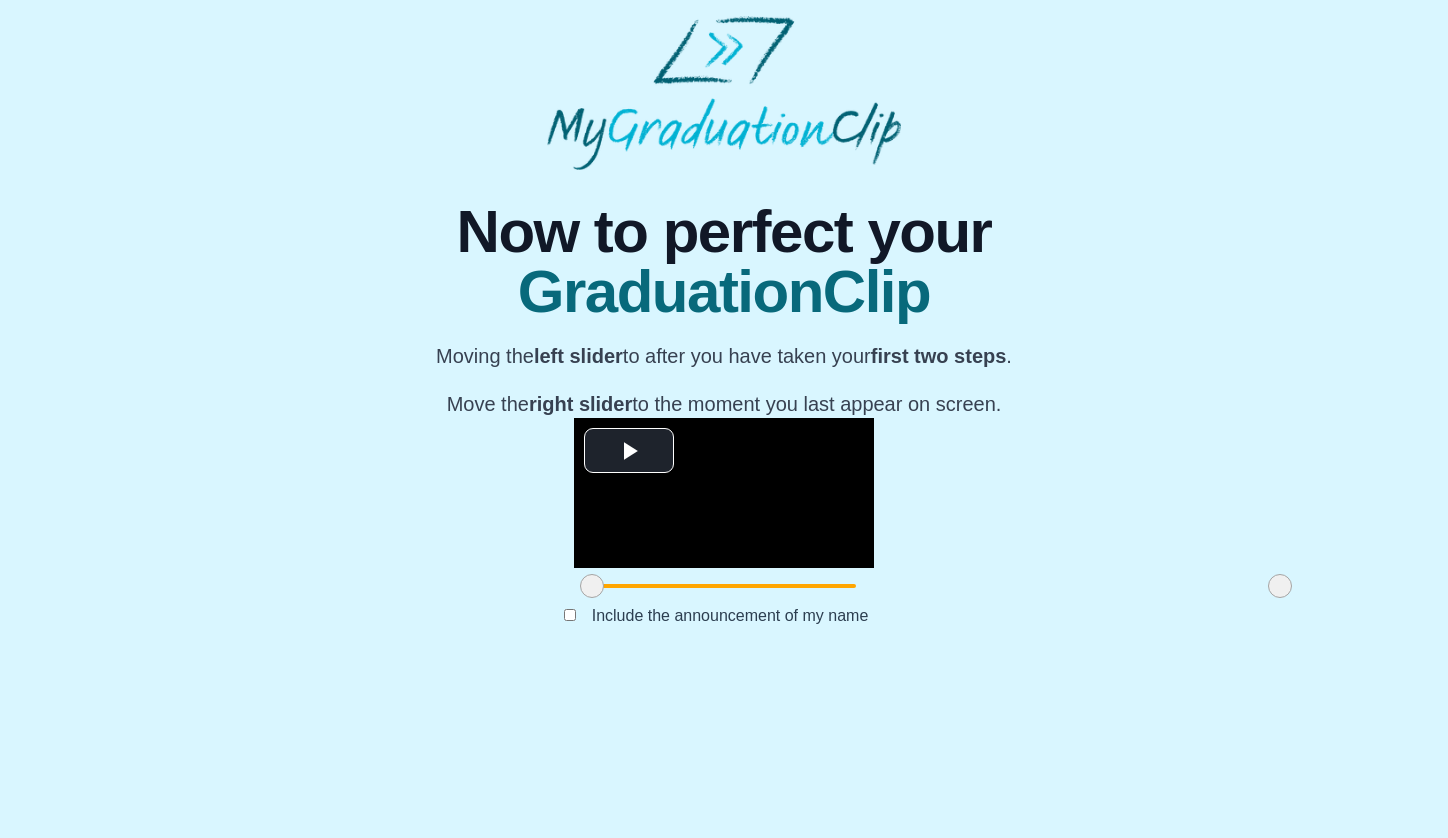 scroll, scrollTop: 102, scrollLeft: 0, axis: vertical 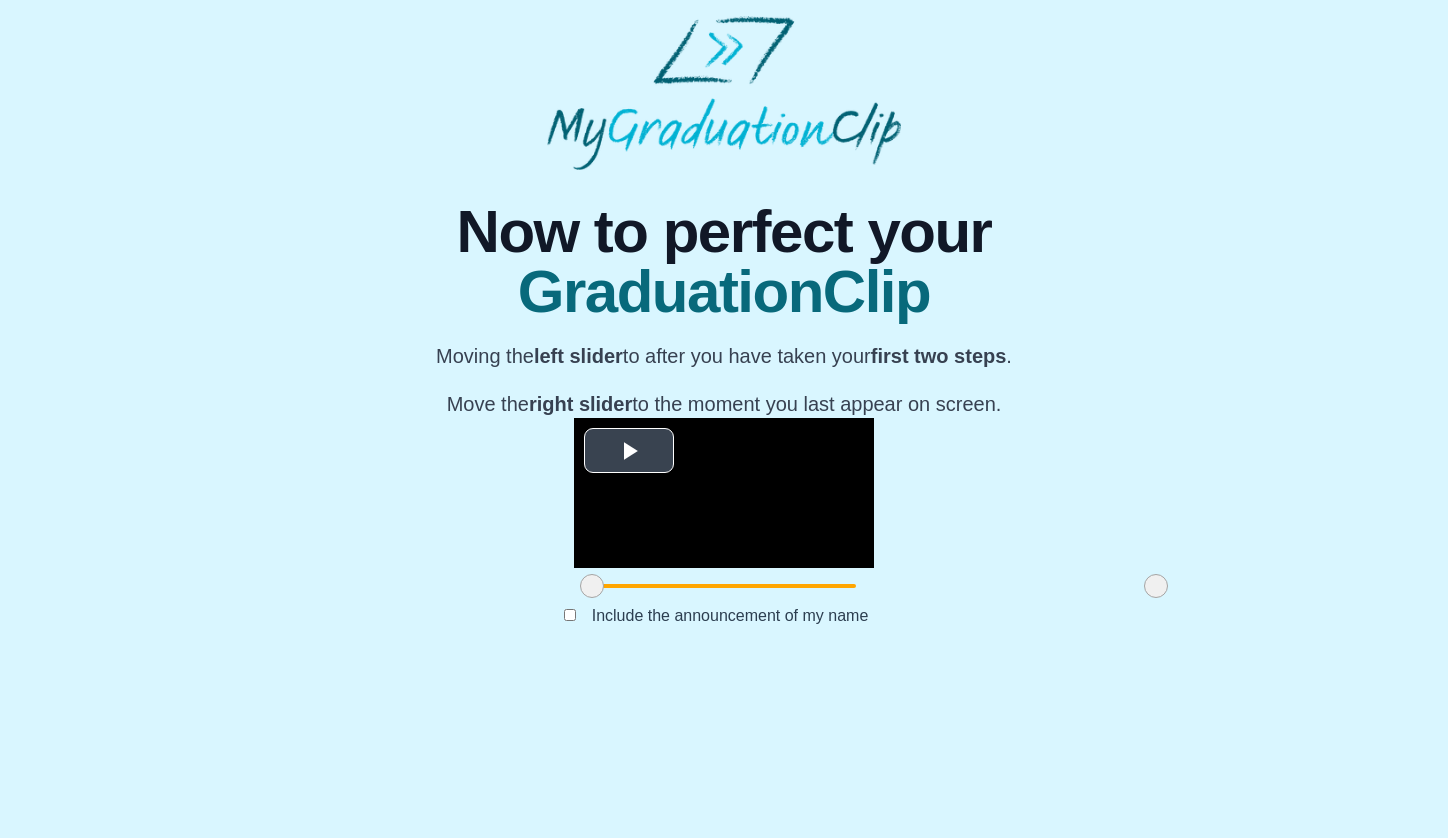 drag, startPoint x: 1064, startPoint y: 741, endPoint x: 940, endPoint y: 715, distance: 126.69649 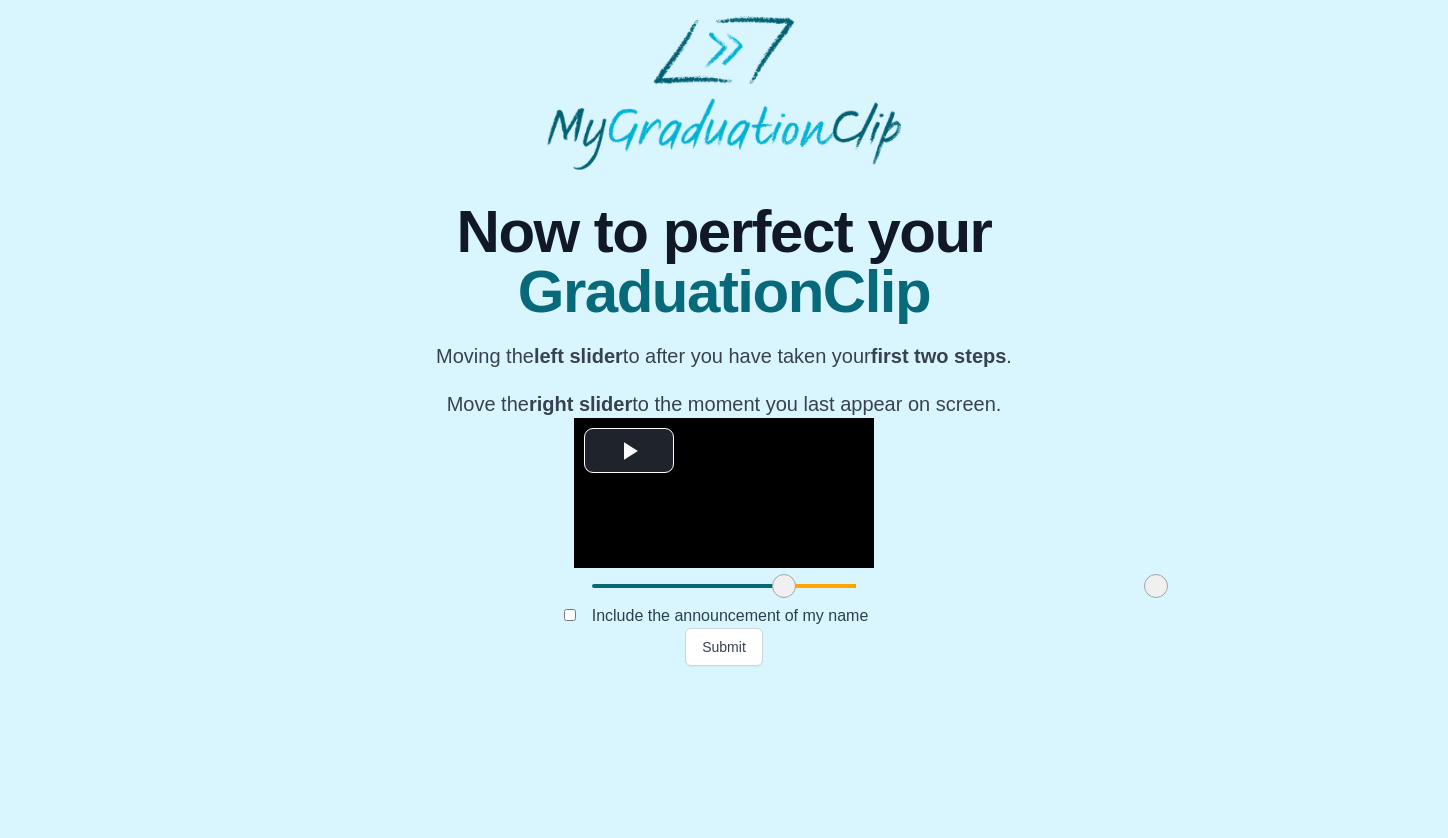drag, startPoint x: 379, startPoint y: 742, endPoint x: 571, endPoint y: 751, distance: 192.21082 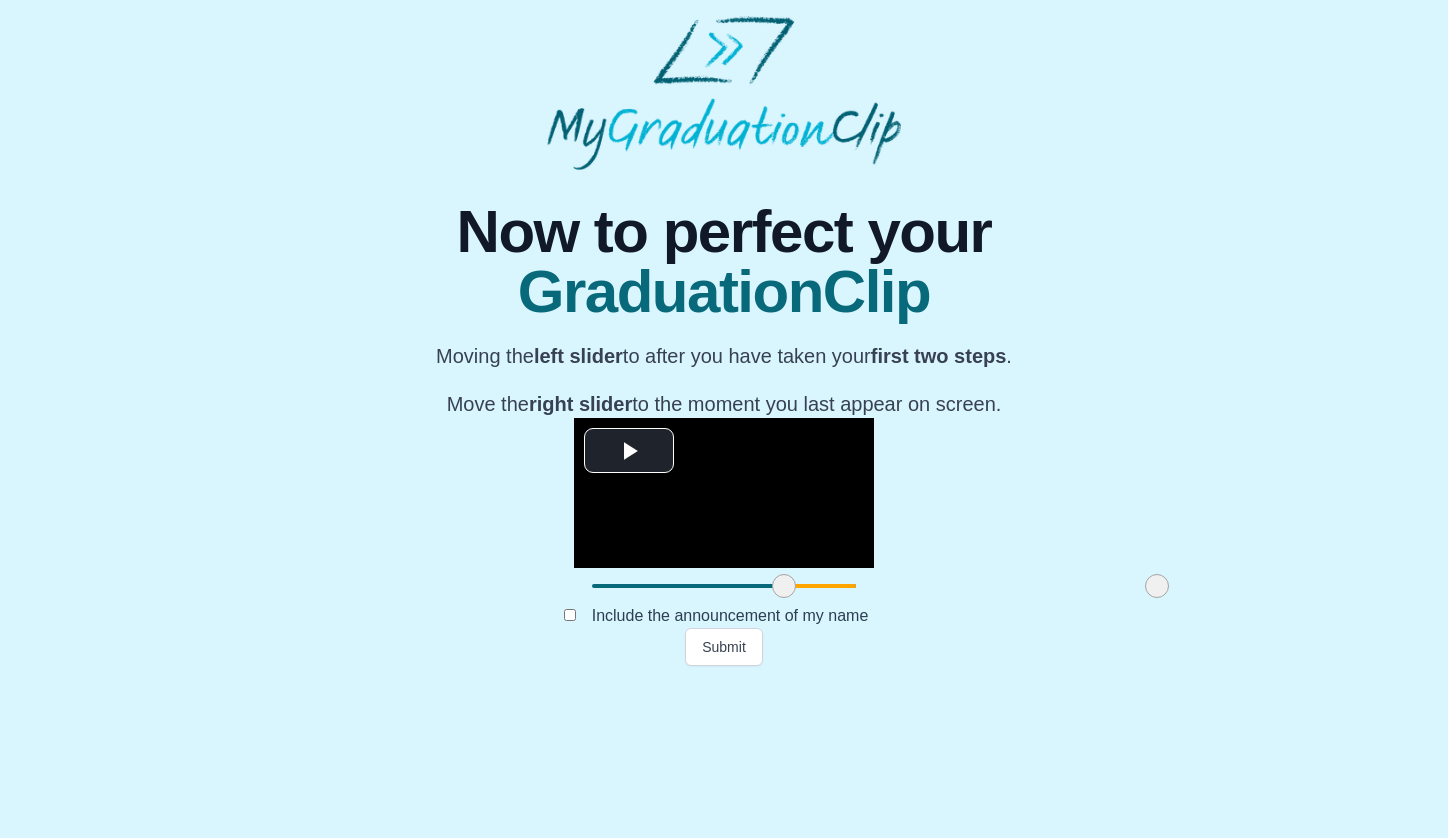 click at bounding box center [1157, 586] 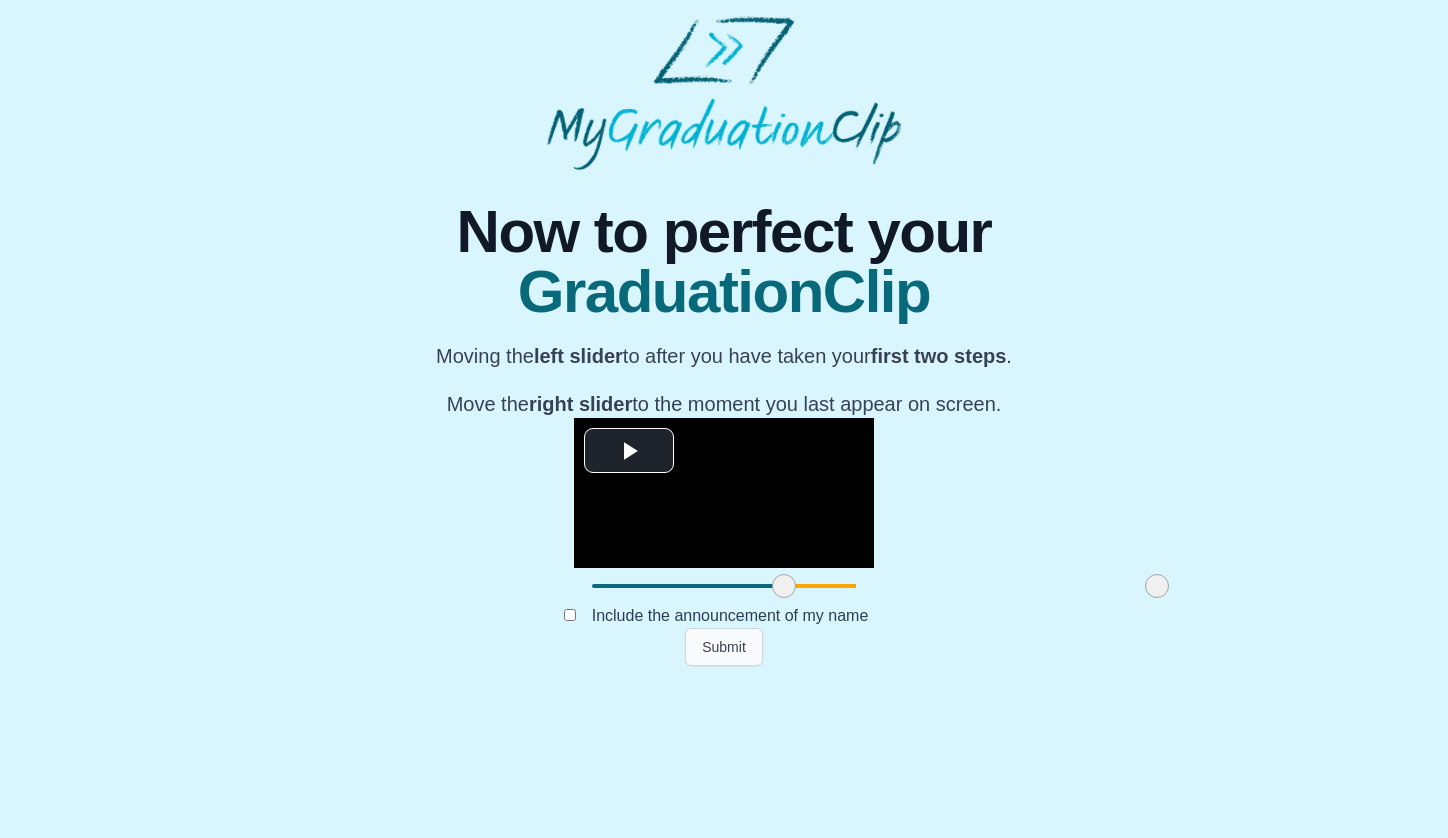 click on "Submit" at bounding box center (724, 647) 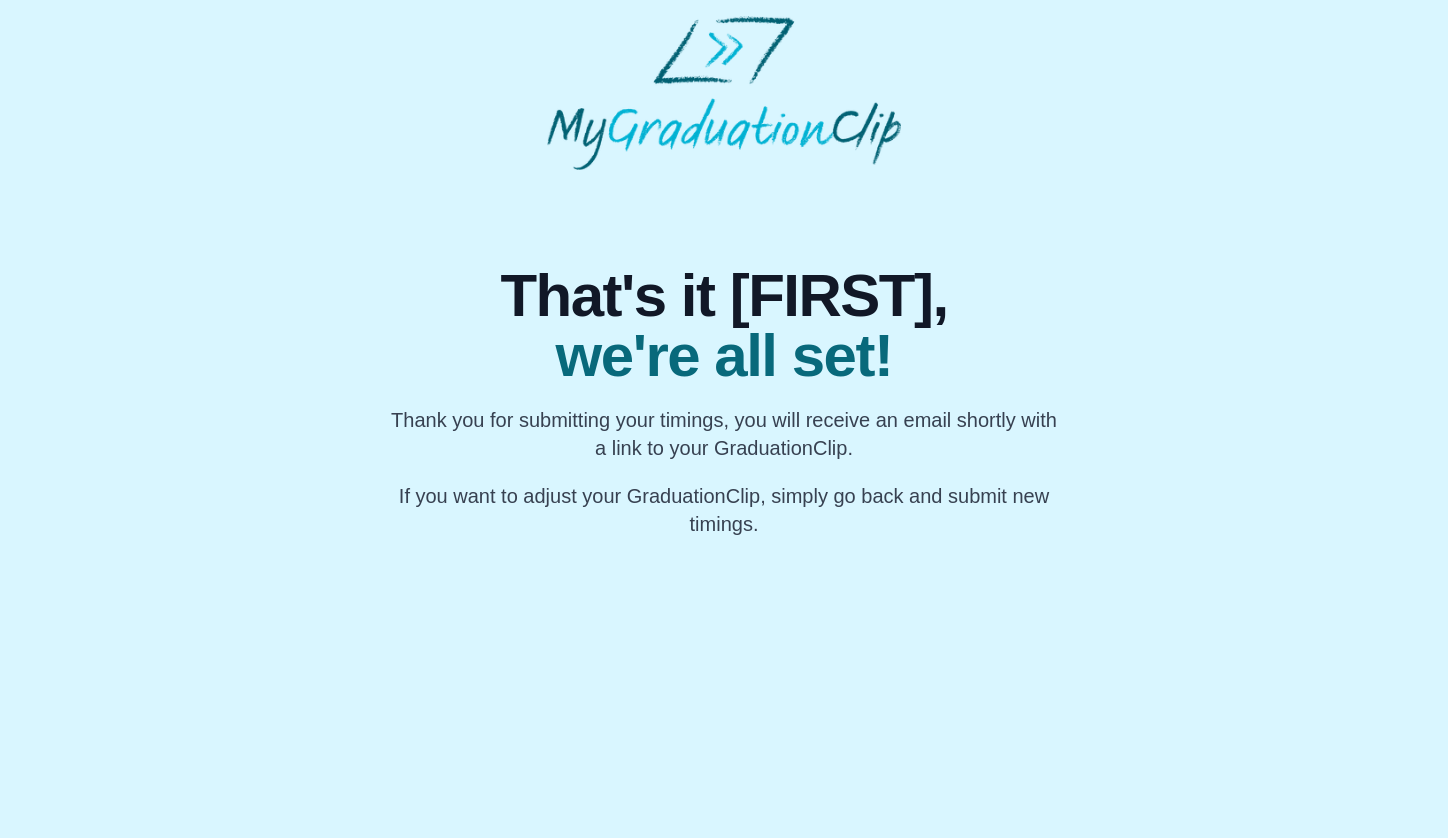 scroll, scrollTop: 0, scrollLeft: 0, axis: both 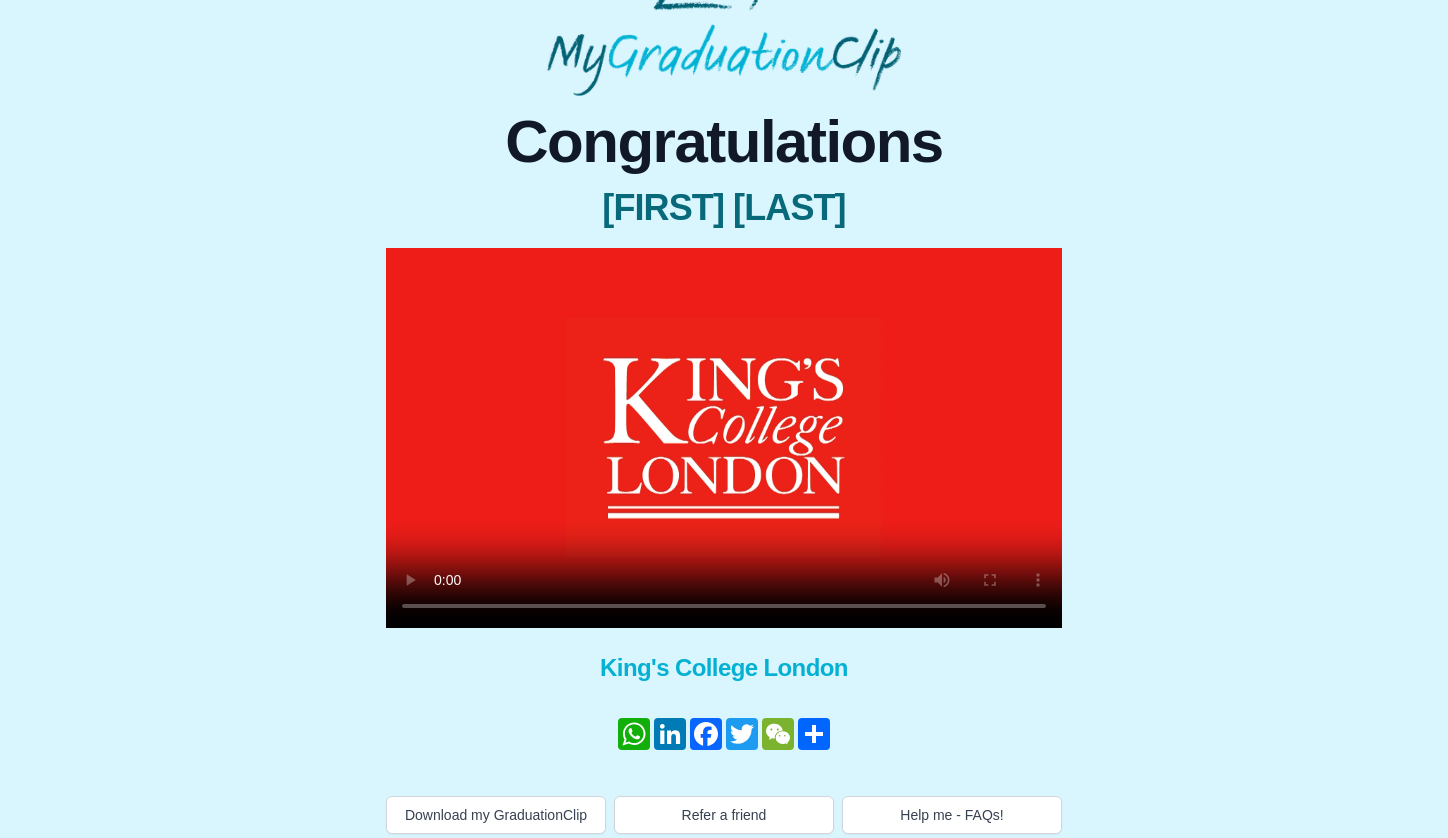 click at bounding box center [724, 438] 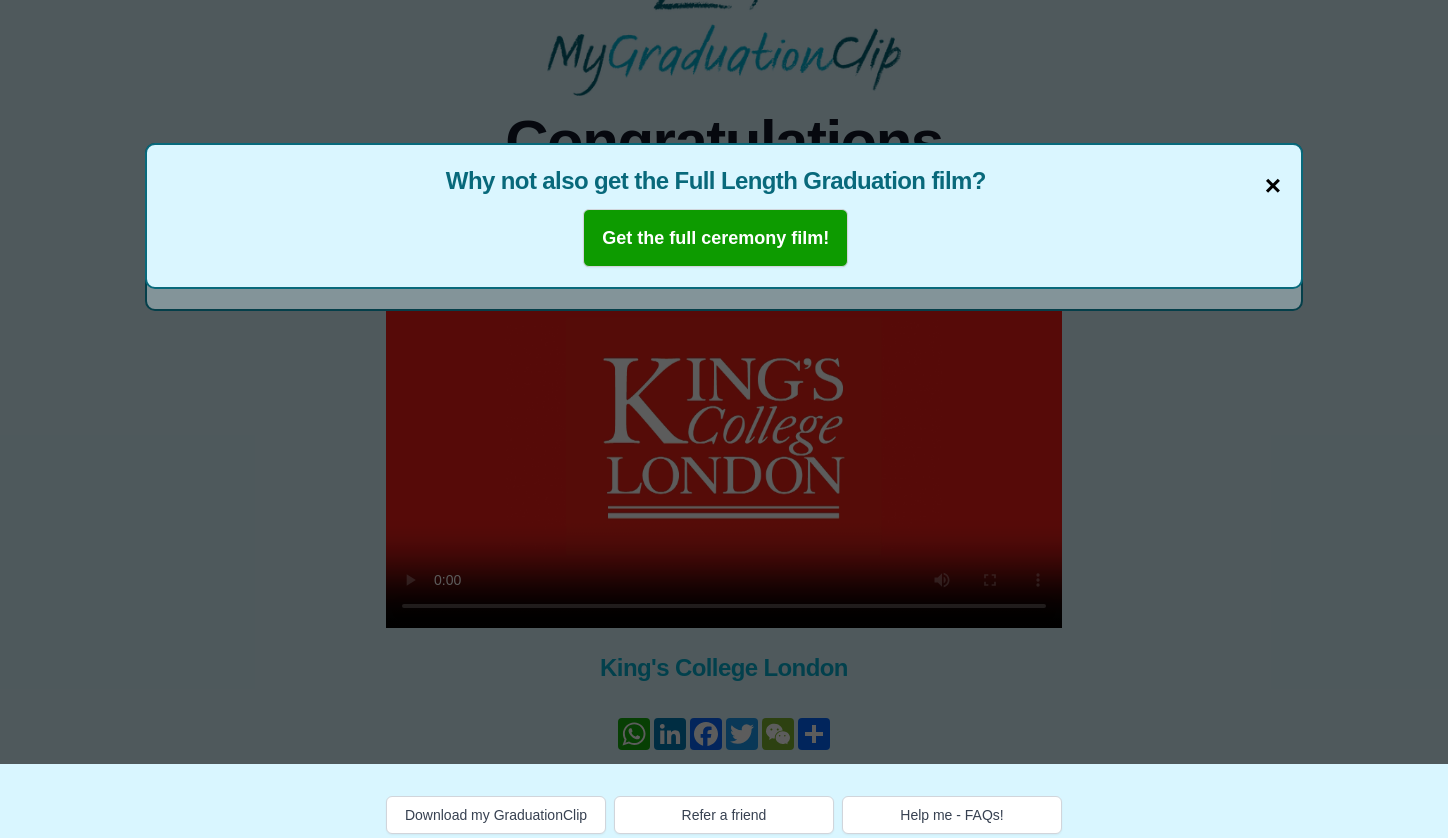 click on "×" at bounding box center (1273, 186) 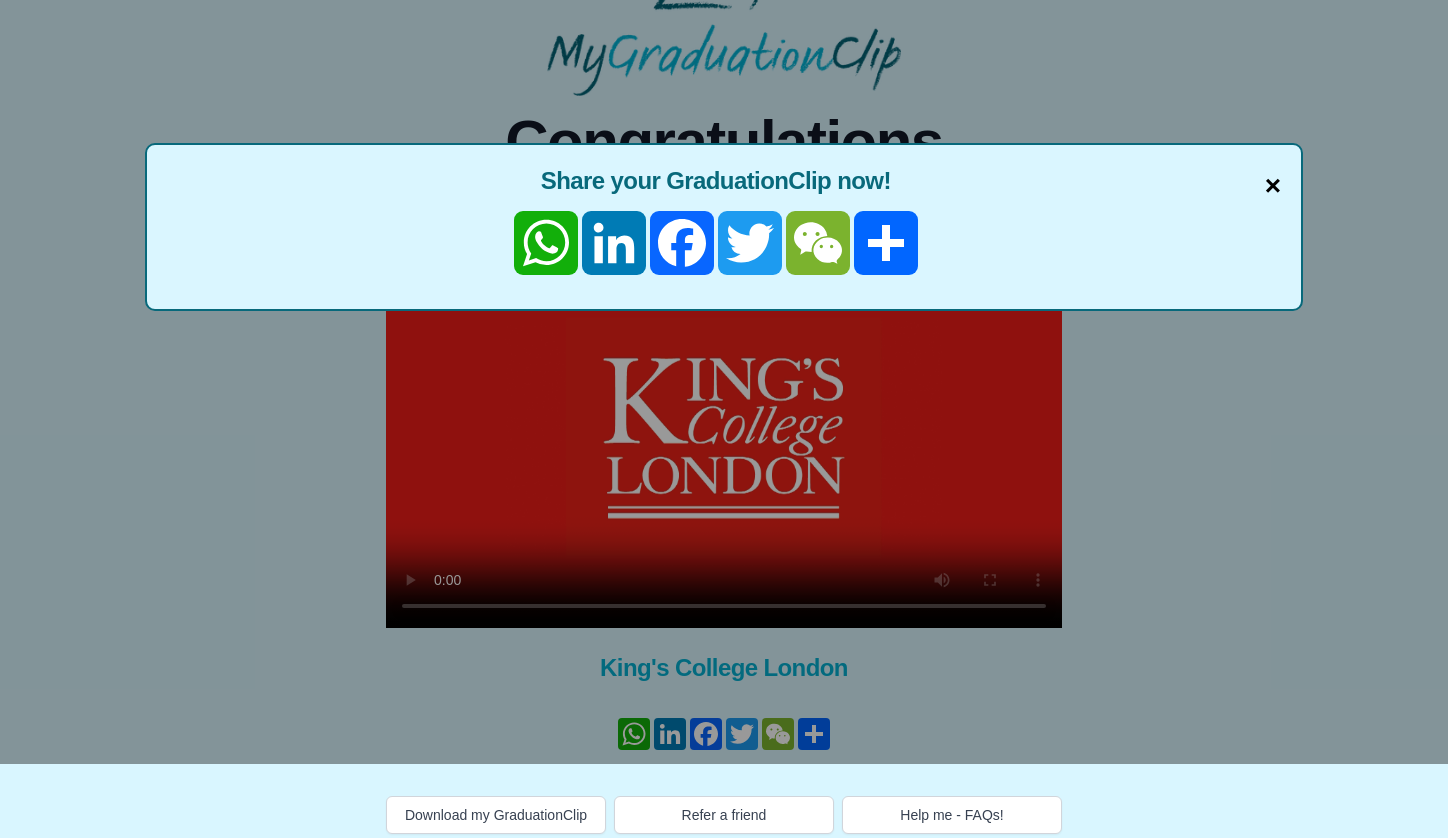 click on "×" at bounding box center (1273, 186) 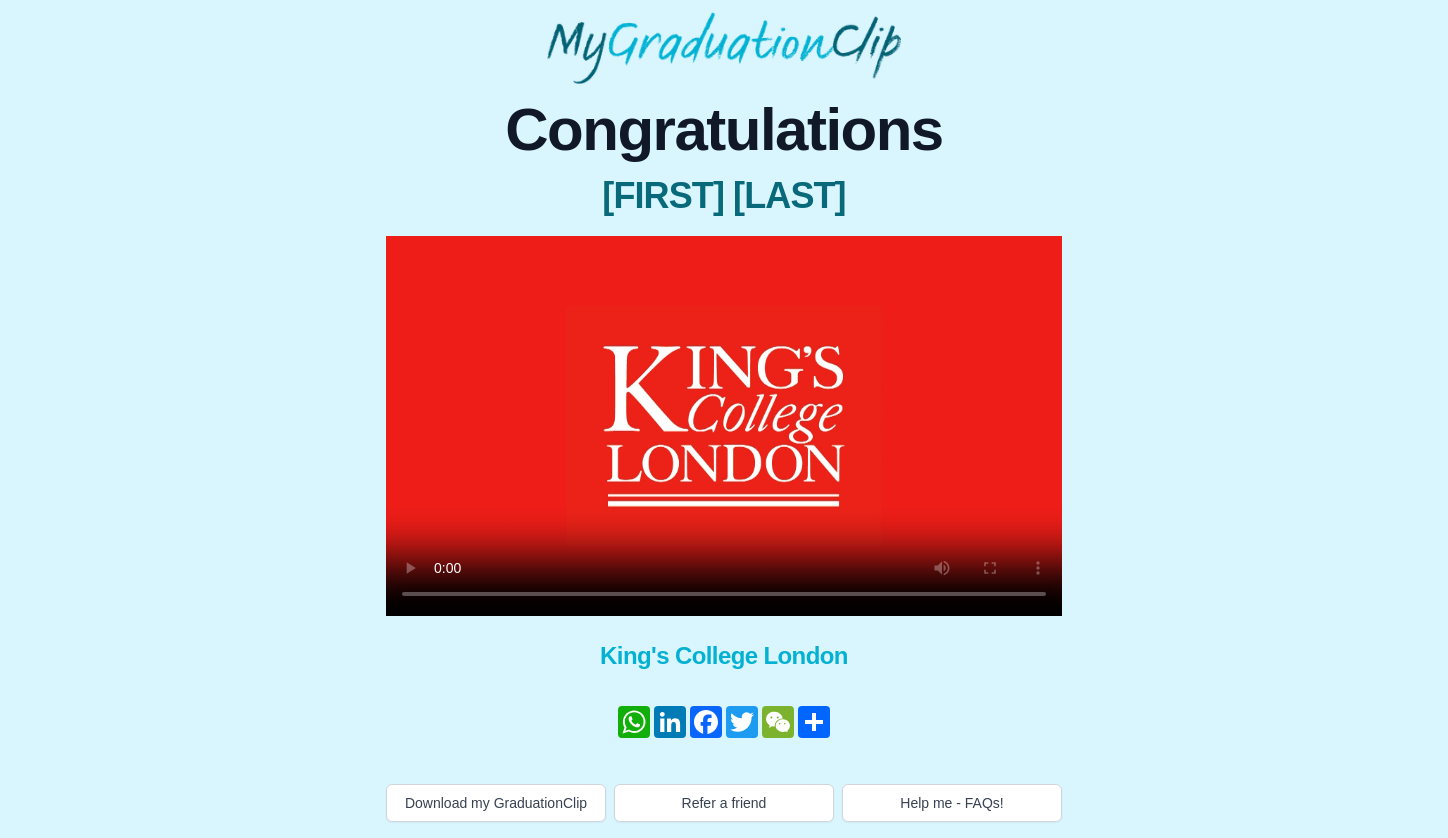 scroll, scrollTop: 106, scrollLeft: 0, axis: vertical 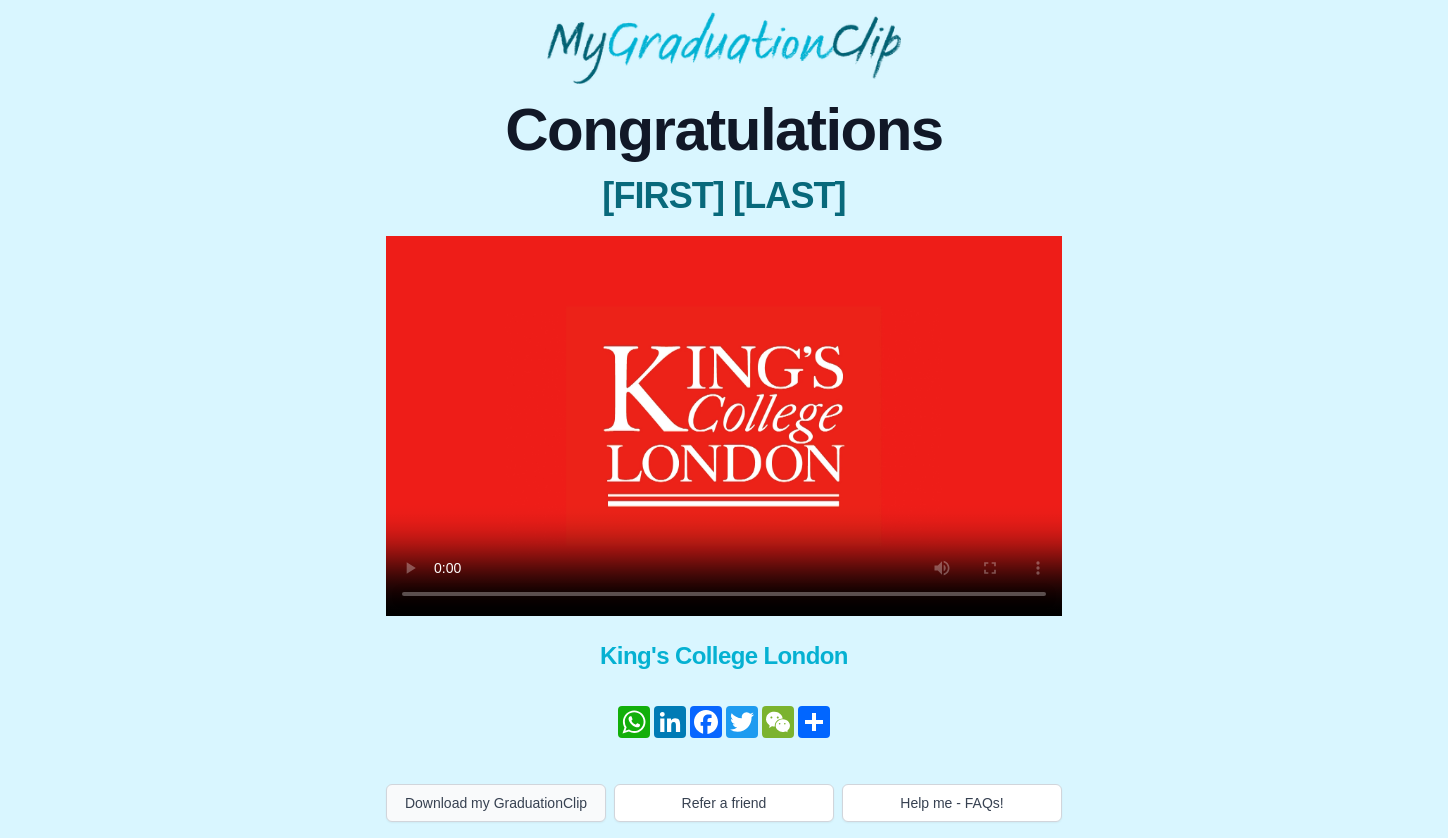 click on "Download my GraduationClip" at bounding box center (496, 803) 